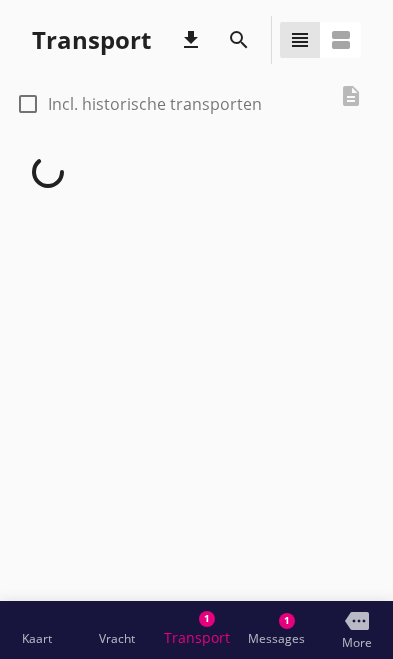 scroll, scrollTop: 0, scrollLeft: 0, axis: both 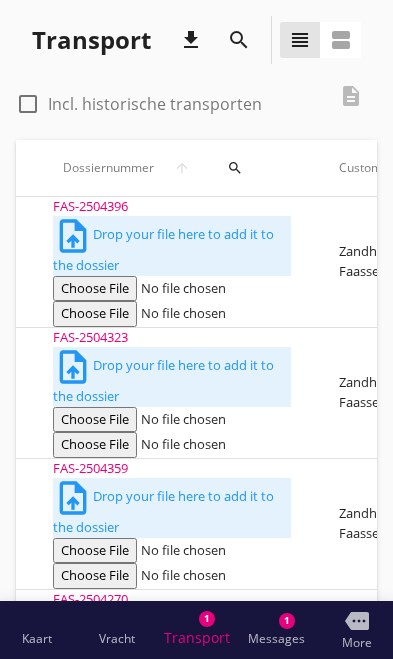 click on "FAS-2504359" at bounding box center (172, 207) 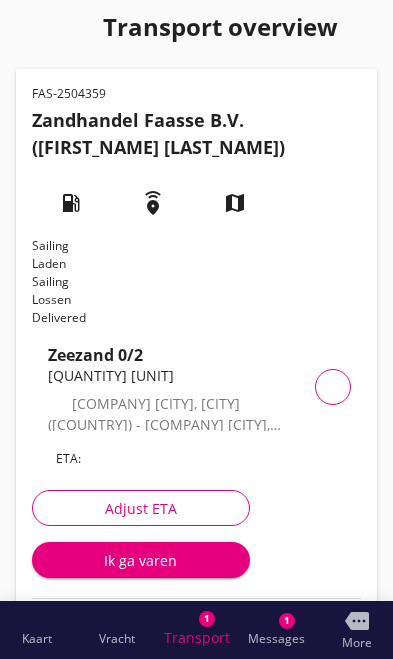 scroll, scrollTop: 10, scrollLeft: 0, axis: vertical 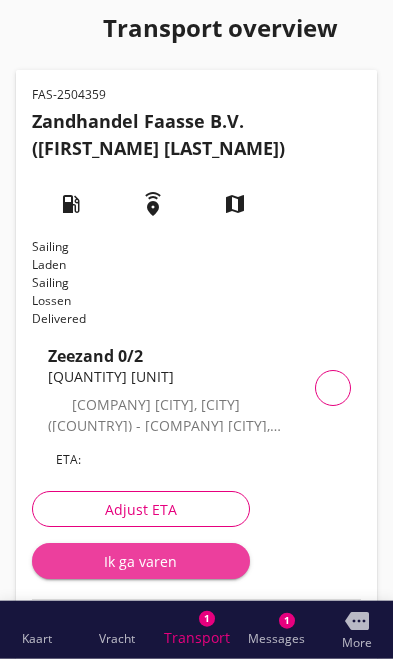click on "Ik ga varen" at bounding box center [141, 561] 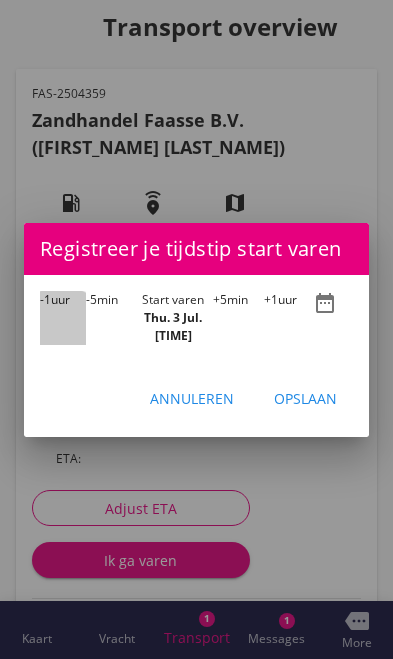 click on "-1" at bounding box center [45, 299] 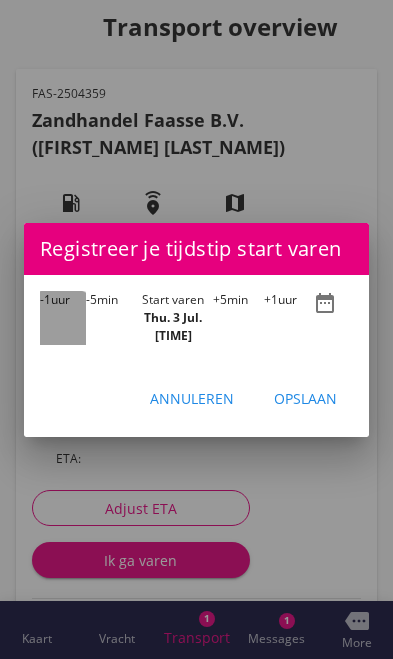 click on "-1" at bounding box center (45, 299) 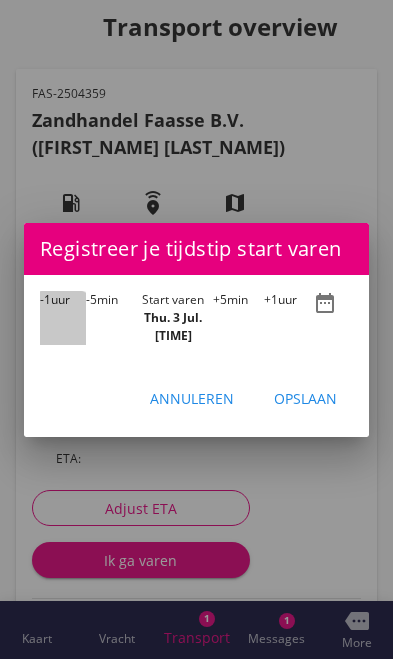 click on "-1" at bounding box center [45, 299] 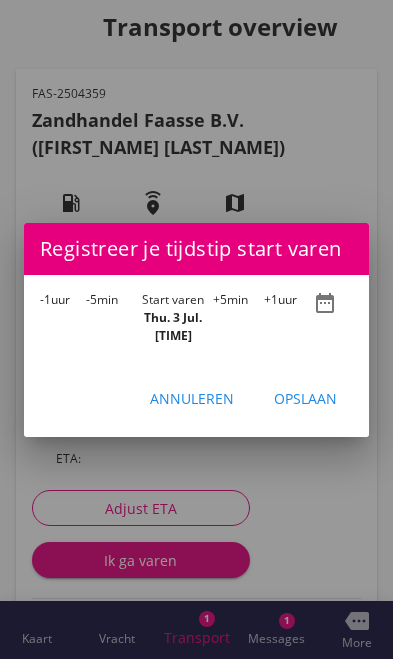 click on "-1 hour" at bounding box center (63, 318) 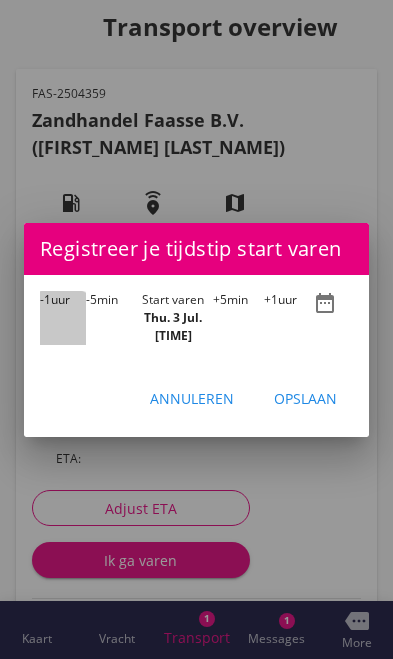 click on "-1 hour" at bounding box center (63, 318) 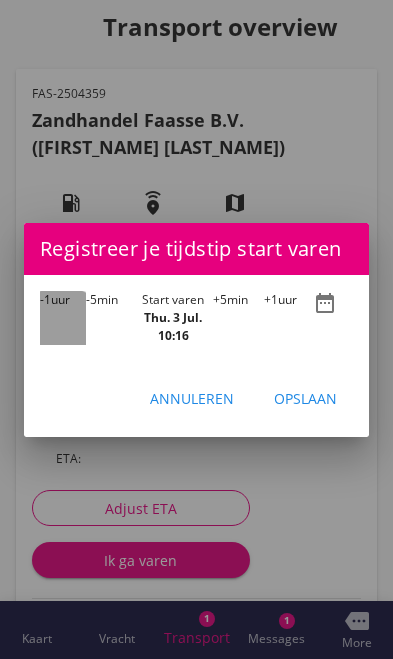 click on "-1" at bounding box center (45, 299) 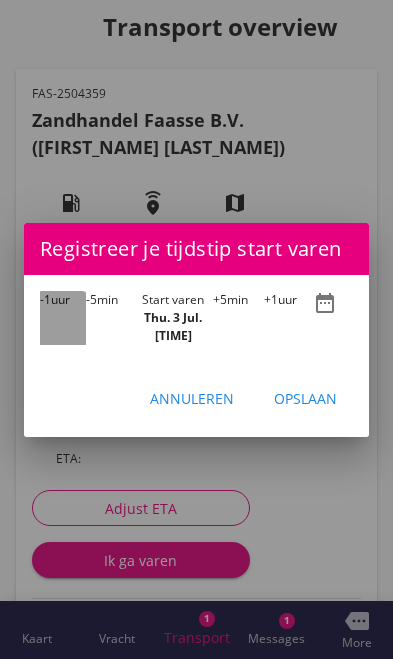 click on "-1" at bounding box center [45, 299] 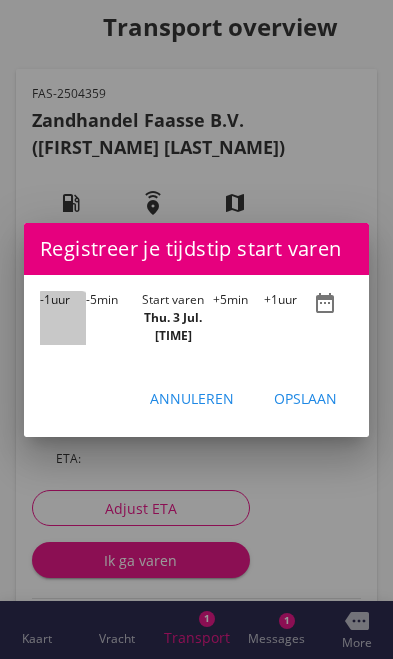 click on "-1" at bounding box center [45, 299] 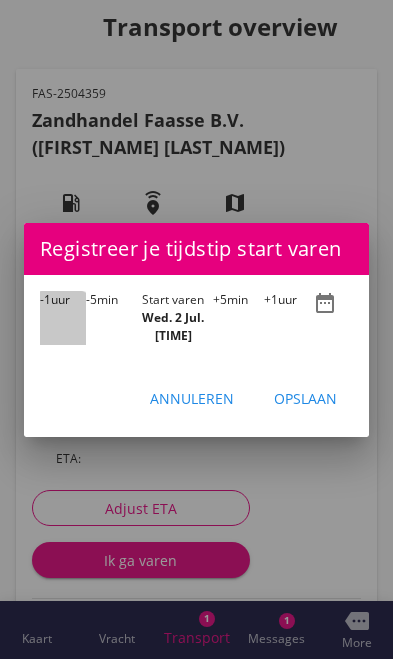 click on "-1" at bounding box center [45, 299] 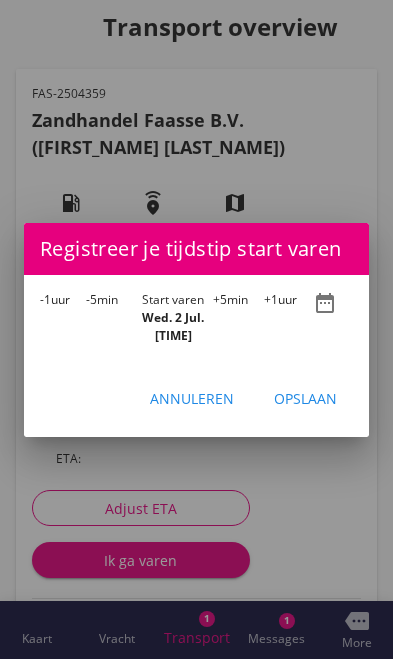 click on "Opslaan" at bounding box center (305, 398) 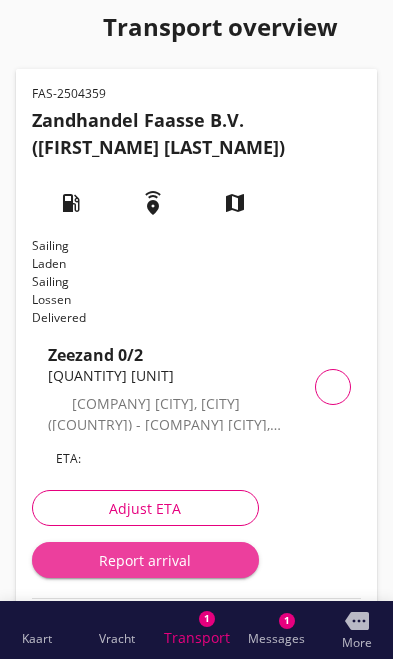 click on "Report arrival" at bounding box center [145, 560] 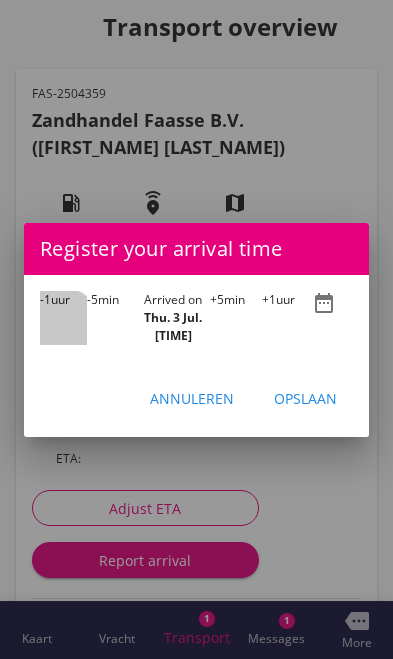 click on "-1 hour" at bounding box center (63, 318) 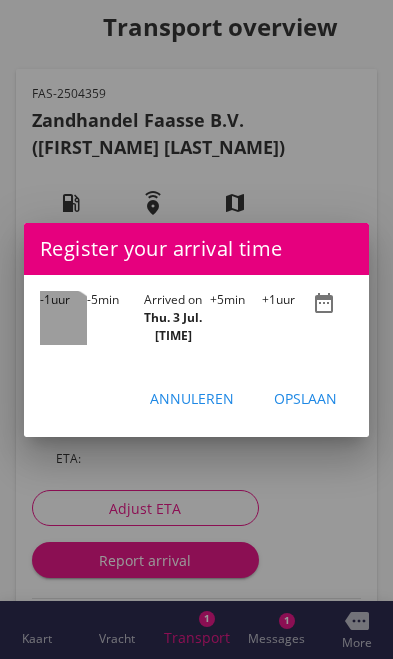click on "-1 hour" at bounding box center [63, 318] 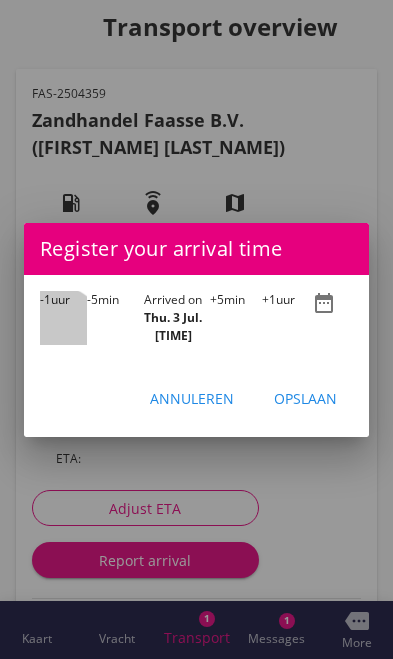 click on "-1 hour" at bounding box center (63, 318) 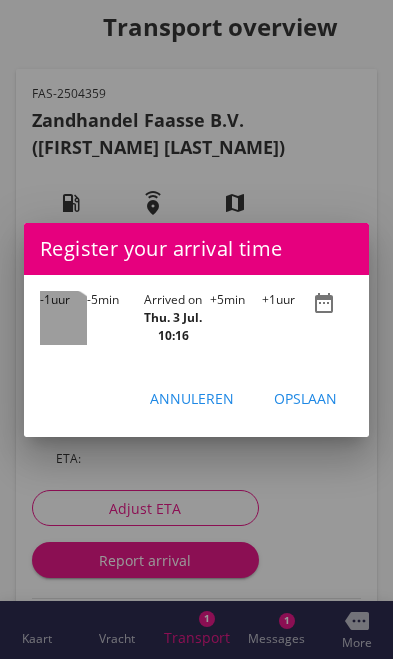click on "-1" at bounding box center [45, 299] 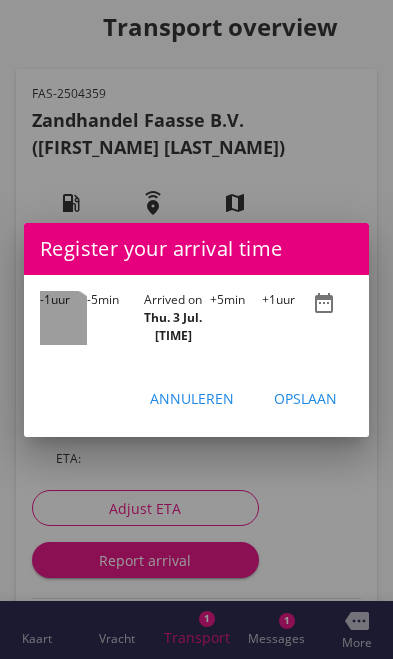 click on "-1" at bounding box center (45, 299) 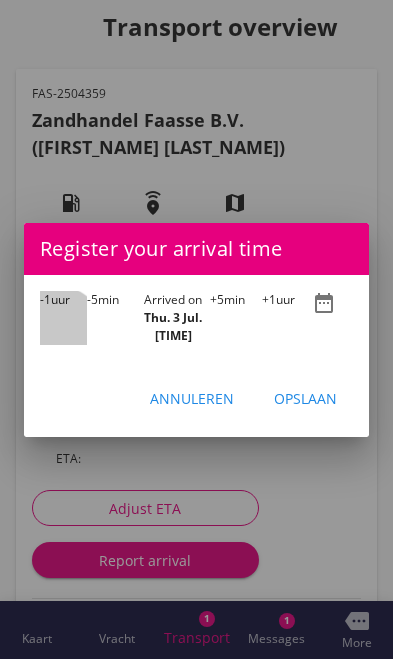 click on "-1" at bounding box center (45, 299) 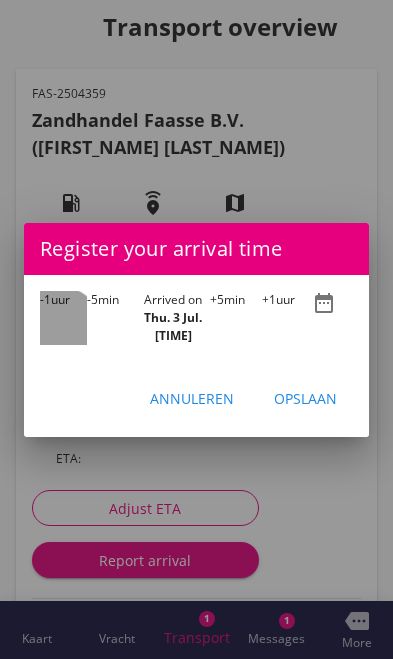 click on "-1" at bounding box center (45, 299) 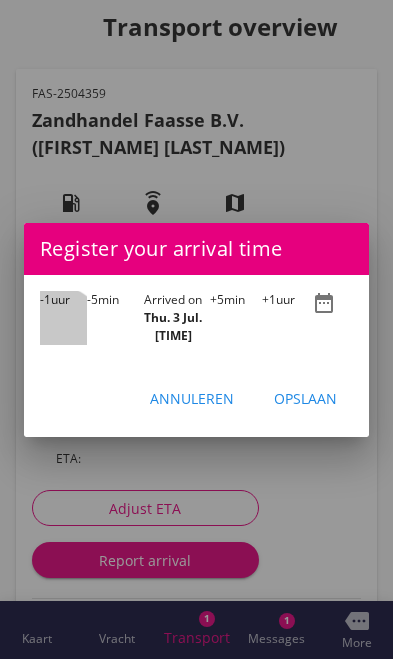 click on "-1" at bounding box center [45, 299] 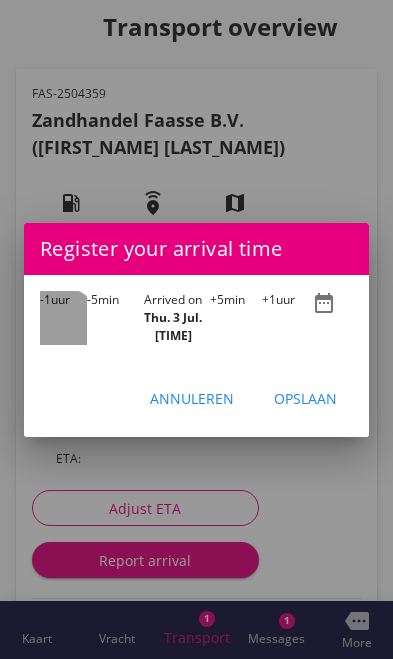 click on "-1" at bounding box center (45, 299) 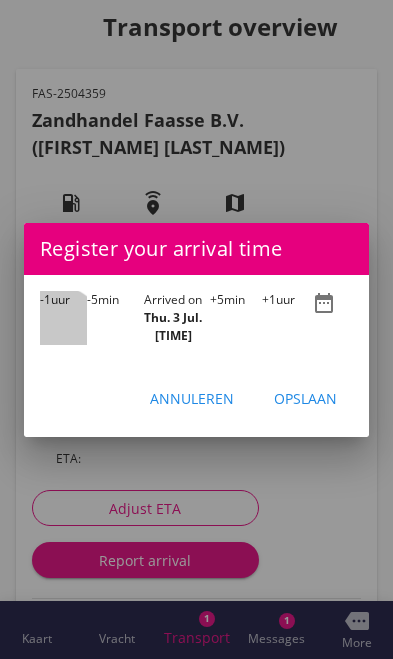 click on "-1" at bounding box center [45, 299] 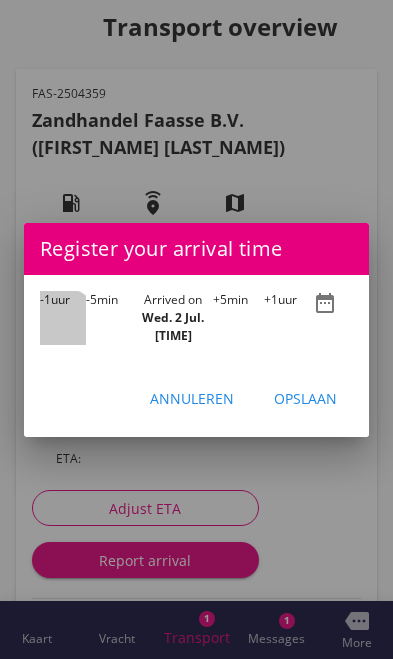 click on "-1" at bounding box center [45, 299] 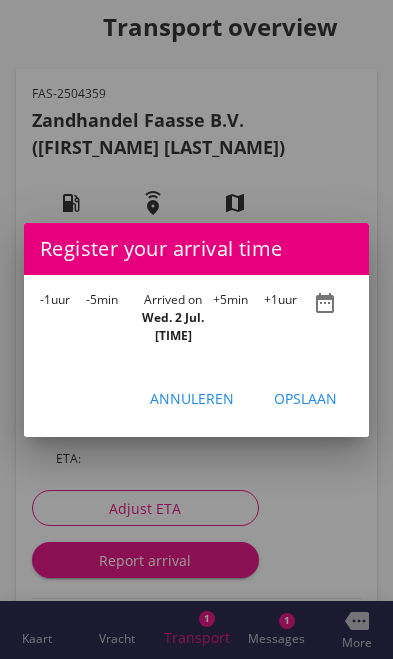 click on "Opslaan" at bounding box center (305, 398) 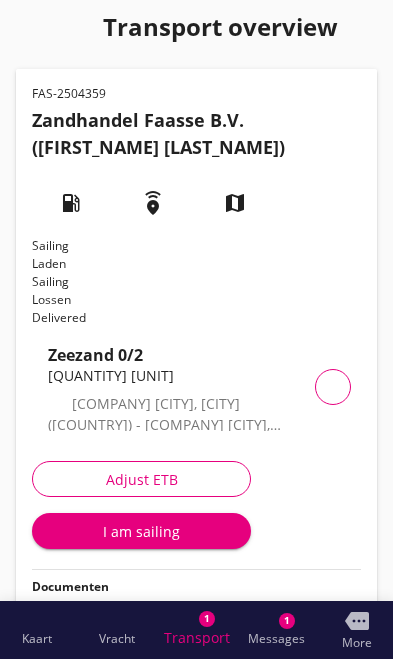 click on "I am sailing" at bounding box center [141, 531] 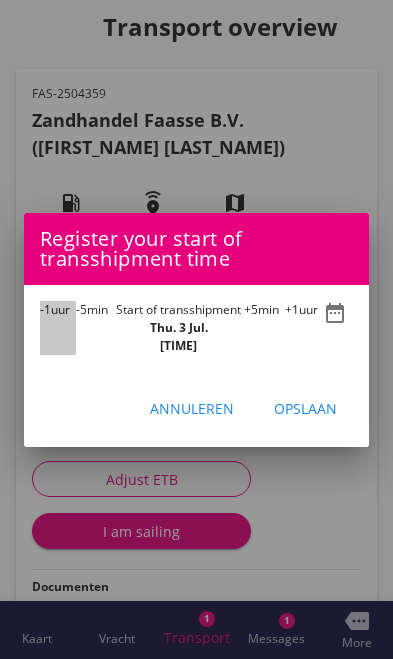 click on "-1 hour" at bounding box center (58, 328) 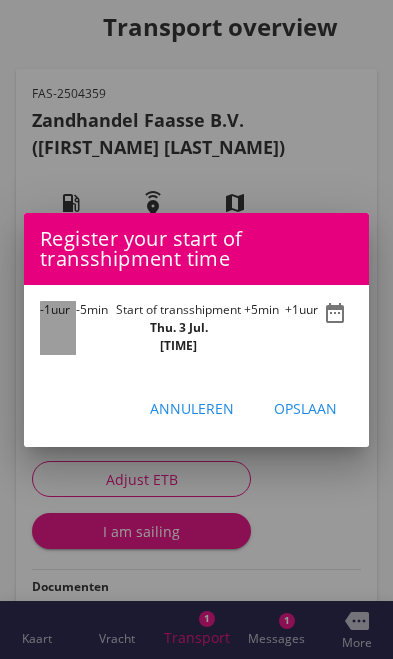 click on "-1 hour" at bounding box center (58, 328) 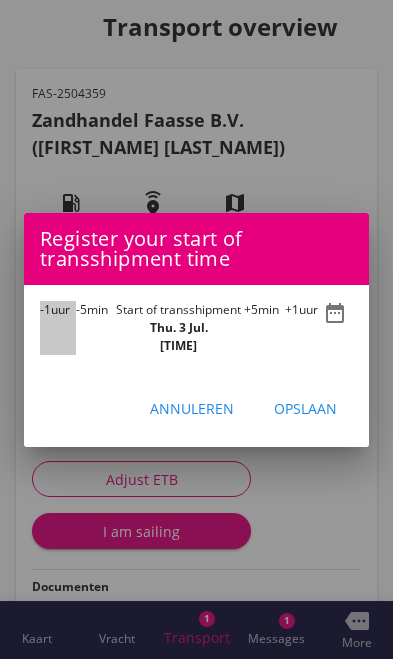 click on "-1 hour" at bounding box center (58, 328) 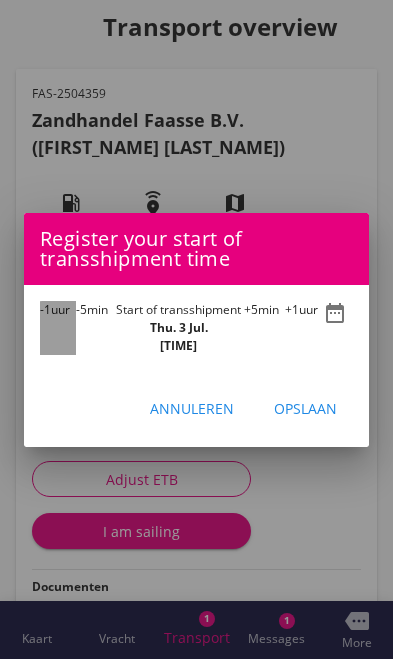 click on "-1 hour" at bounding box center (58, 328) 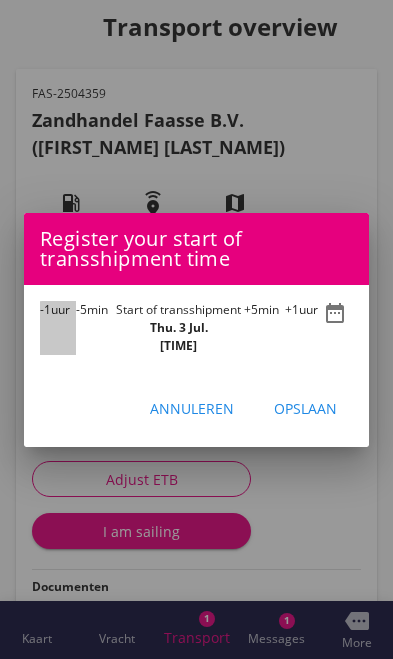 click on "-1 hour" at bounding box center (58, 328) 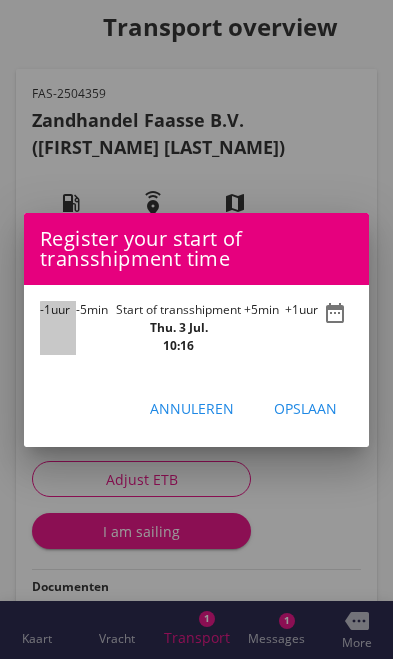 click on "-1" at bounding box center (45, 309) 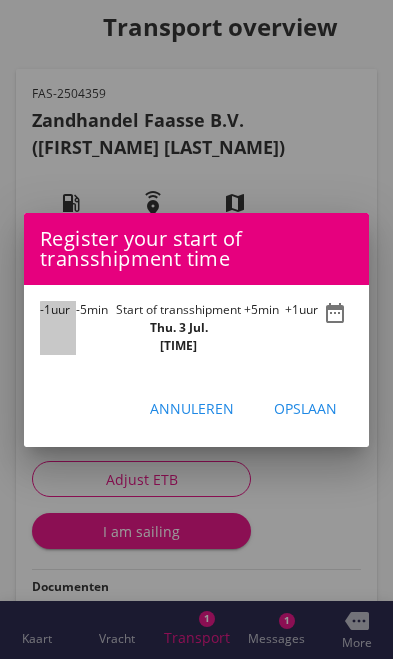 click on "-1" at bounding box center (45, 309) 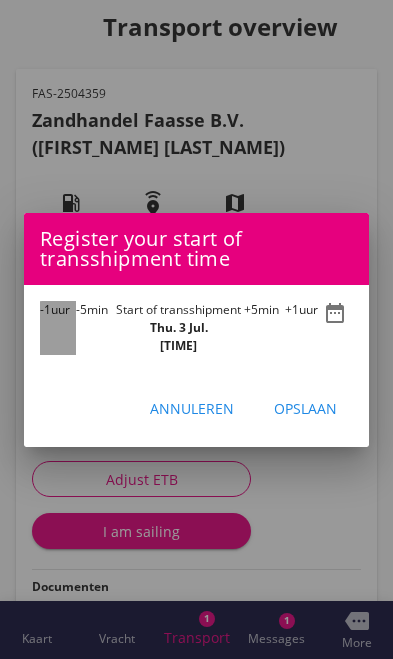 click on "-1" at bounding box center (45, 309) 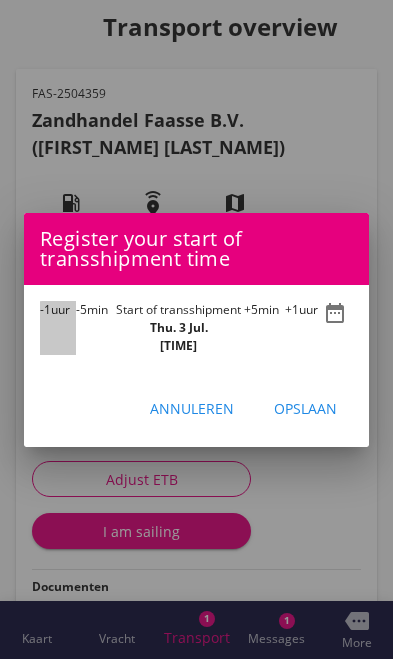 click on "-1 hour" at bounding box center (58, 328) 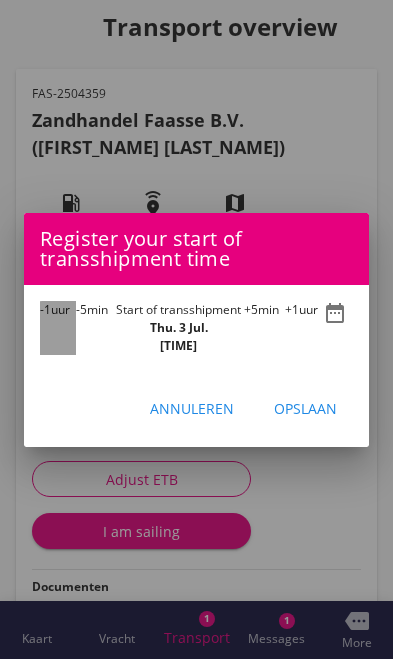 click on "-1 hour" at bounding box center (58, 328) 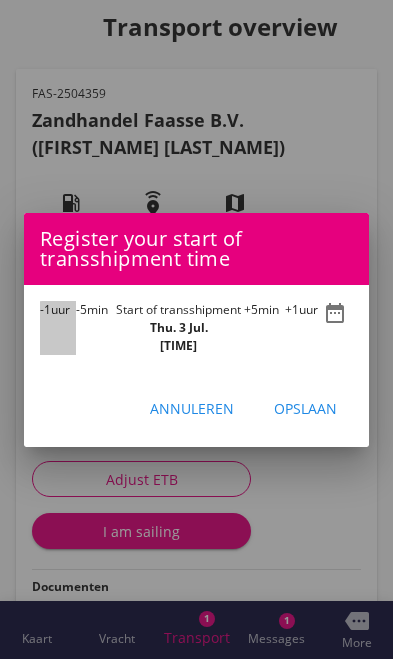 click on "-1" at bounding box center [45, 309] 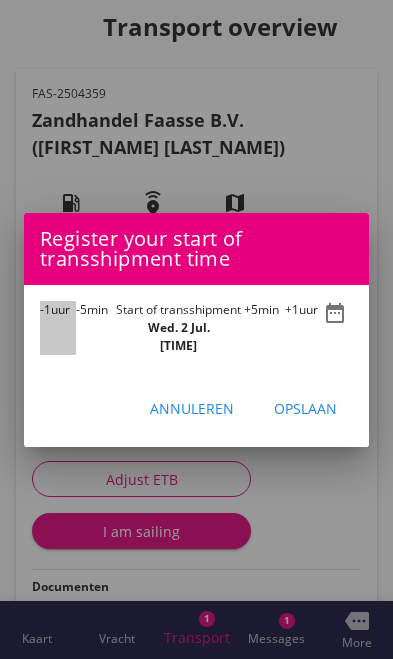 click on "-1" at bounding box center (45, 309) 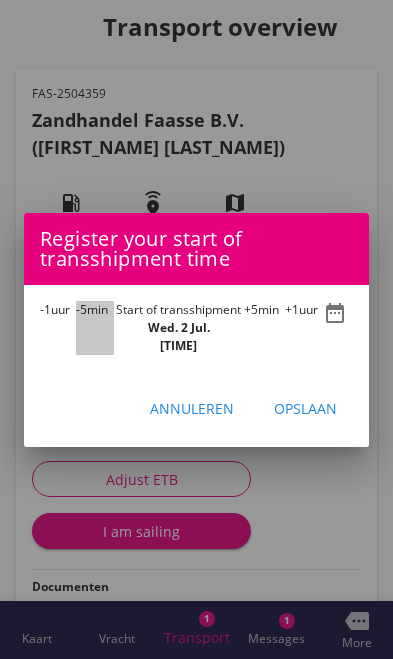 click on "-5  min" at bounding box center (95, 328) 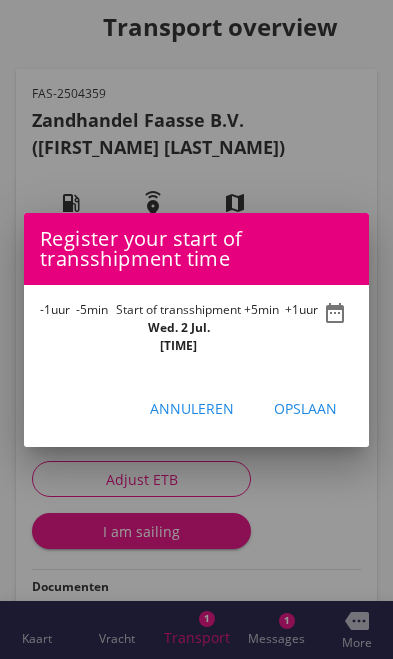 click on "-1 hour" at bounding box center [58, 328] 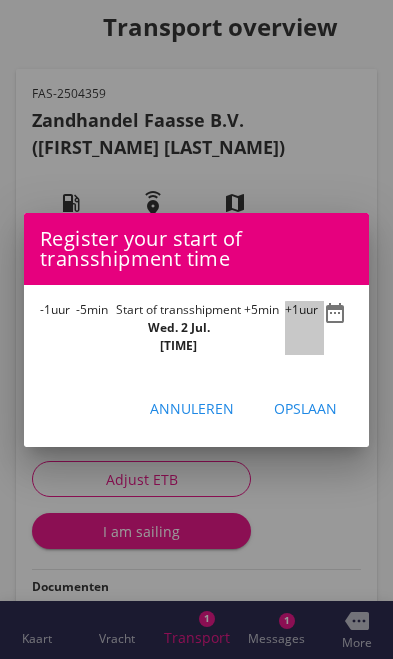 click on "+1 hour" at bounding box center [304, 328] 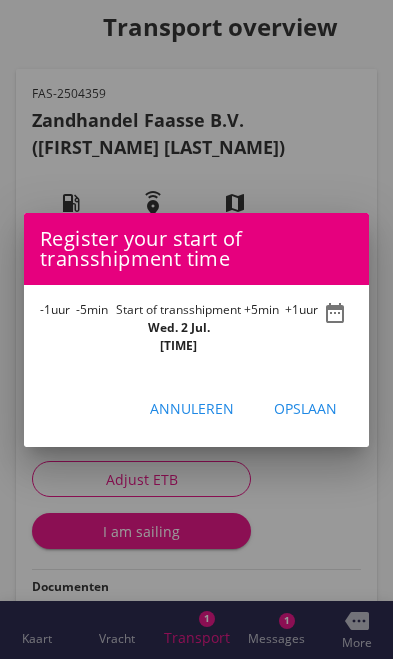 click on "Opslaan" at bounding box center [305, 408] 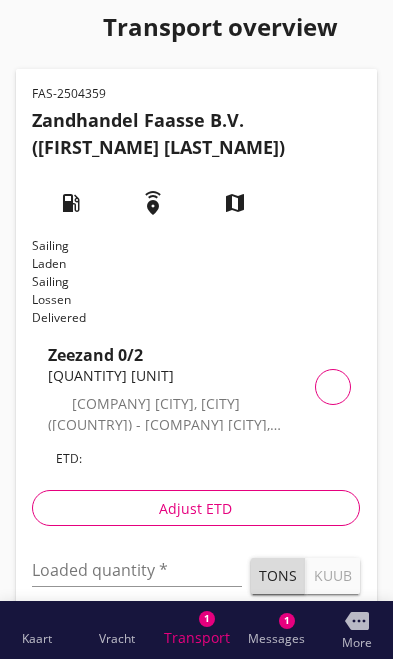 click at bounding box center (196, 638) 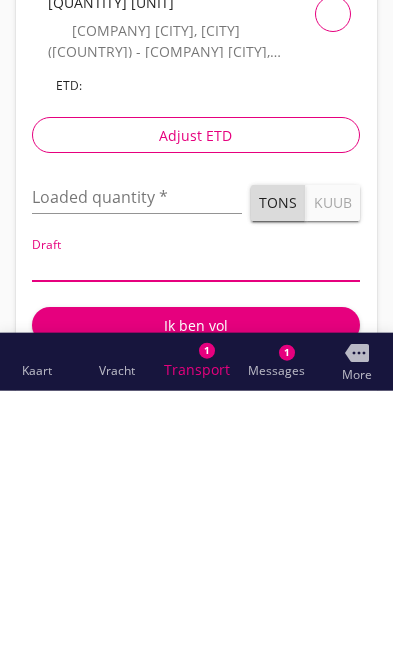 click at bounding box center (137, 465) 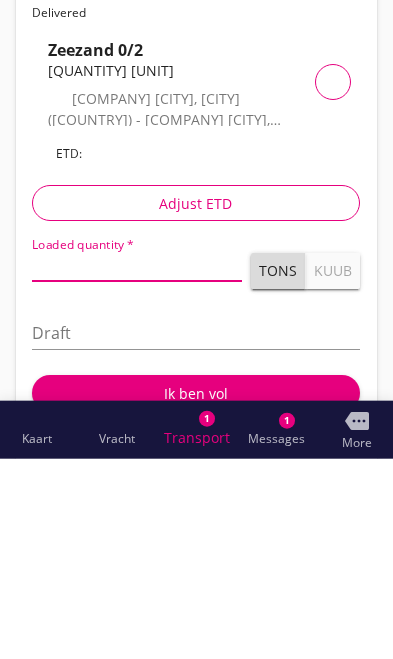 type on "[QUANTITY]" 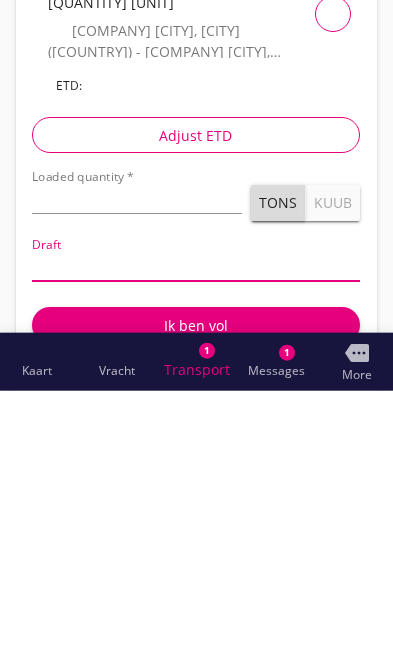 type on "3" 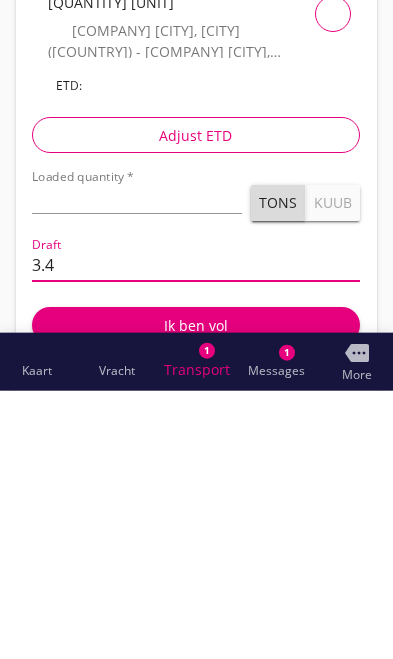 type on "3.4" 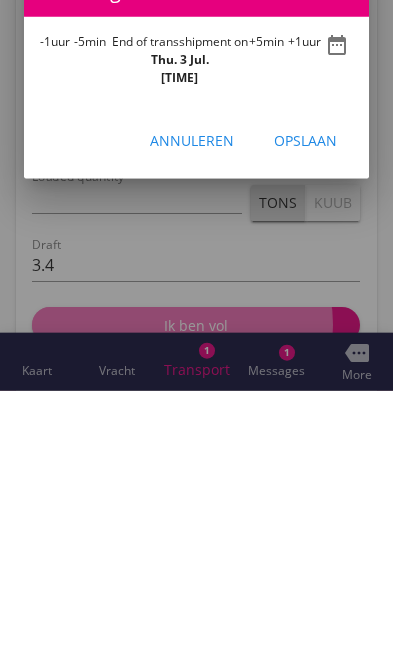 scroll, scrollTop: 219, scrollLeft: 0, axis: vertical 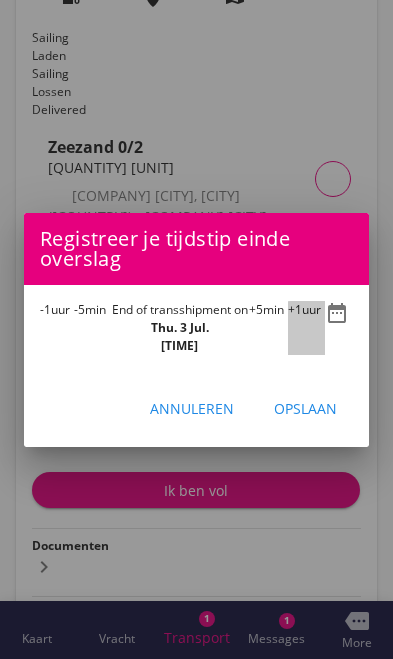 click on "+1 hour" at bounding box center (306, 328) 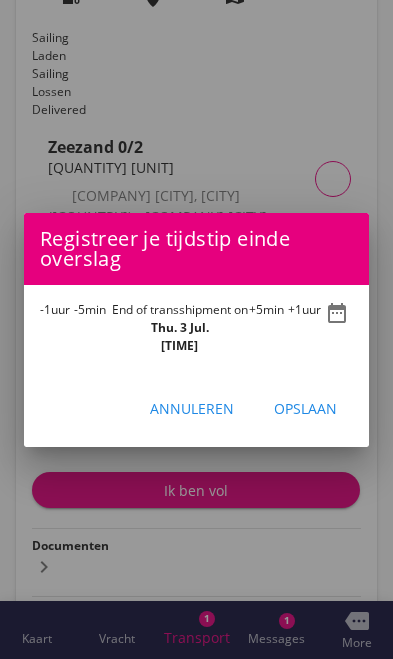 click on "Opslaan" at bounding box center (305, 408) 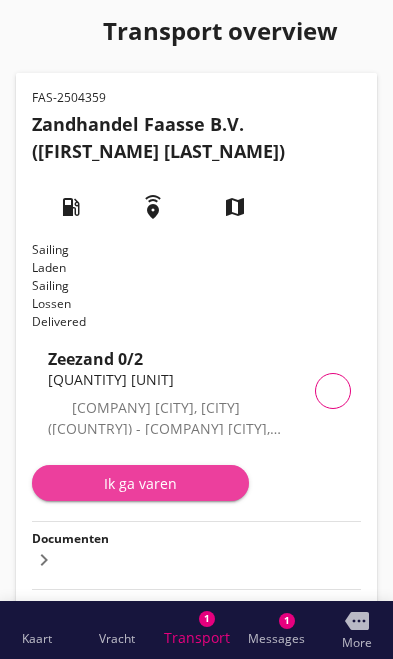 click on "Ik ga varen" at bounding box center (140, 483) 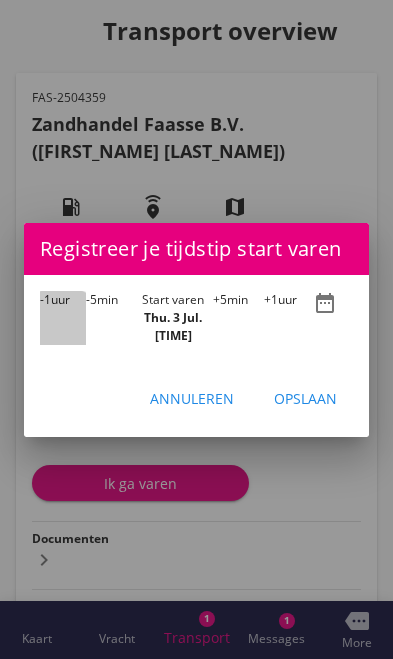 click on "-1 hour" at bounding box center (63, 318) 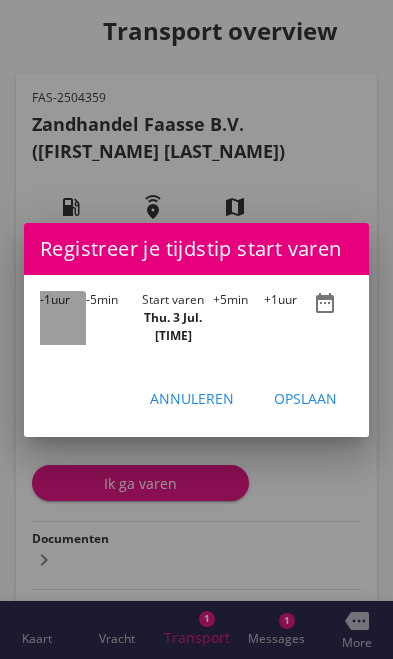 click on "-1 hour" at bounding box center [63, 318] 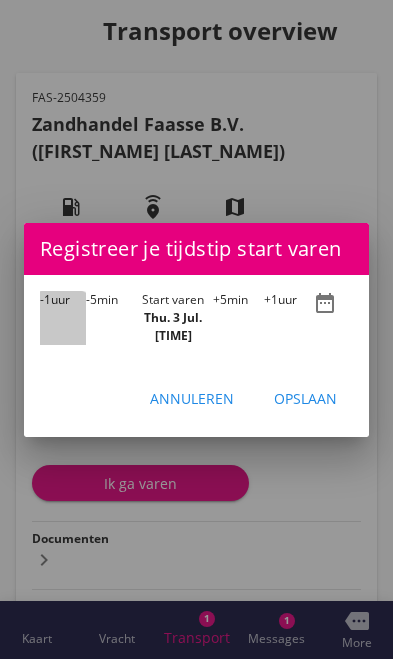 click on "-1 hour" at bounding box center (63, 318) 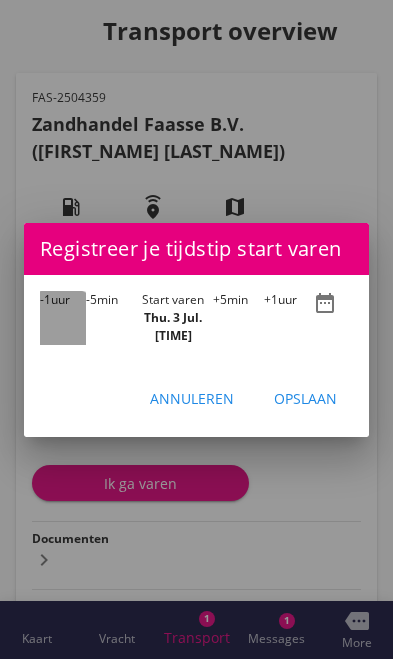 click on "-1 hour" at bounding box center (63, 318) 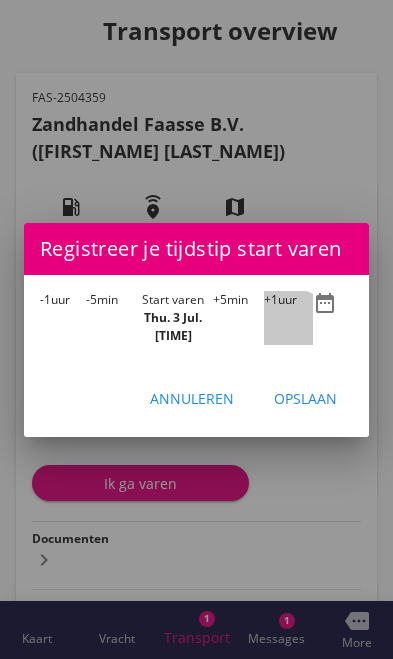 click on "+1 hour" at bounding box center (288, 318) 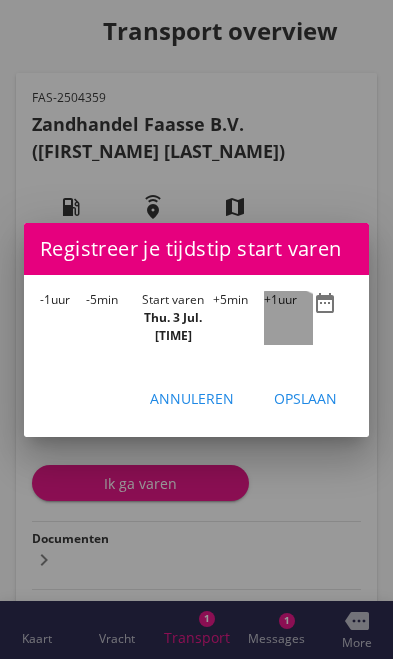 click on "+1 hour" at bounding box center [288, 318] 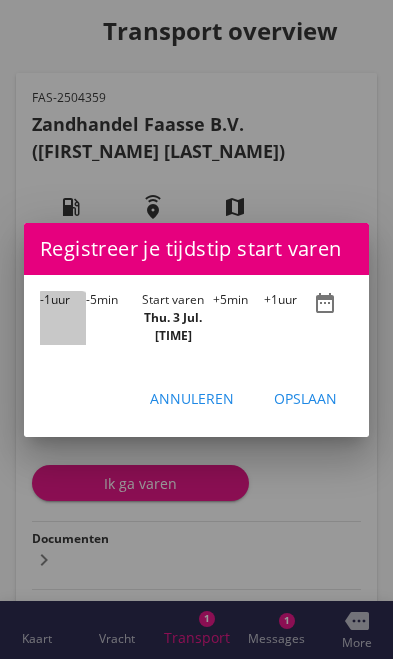 click on "-1 hour" at bounding box center [63, 318] 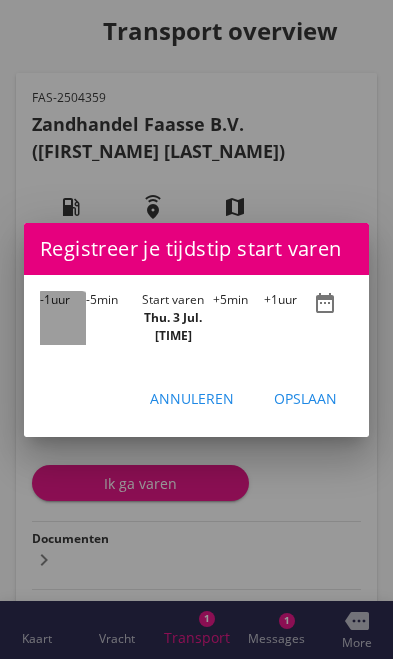 click on "-1 hour" at bounding box center (63, 318) 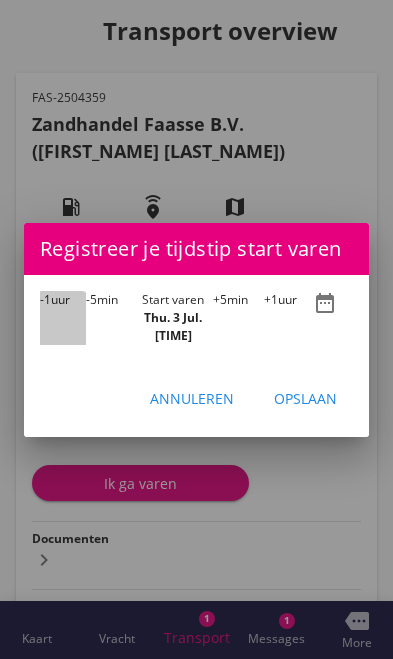 click on "-1 hour" at bounding box center (63, 318) 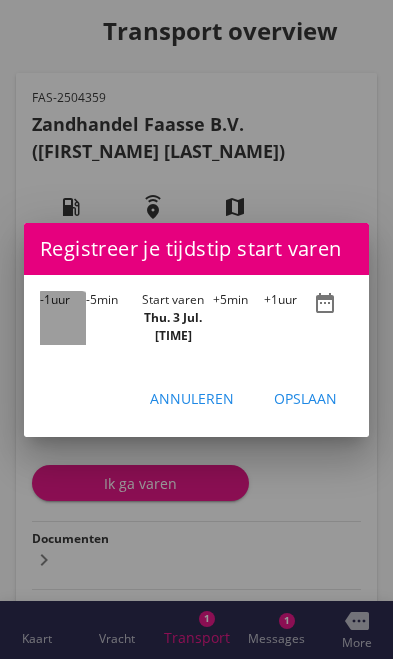click on "-1 hour" at bounding box center (63, 318) 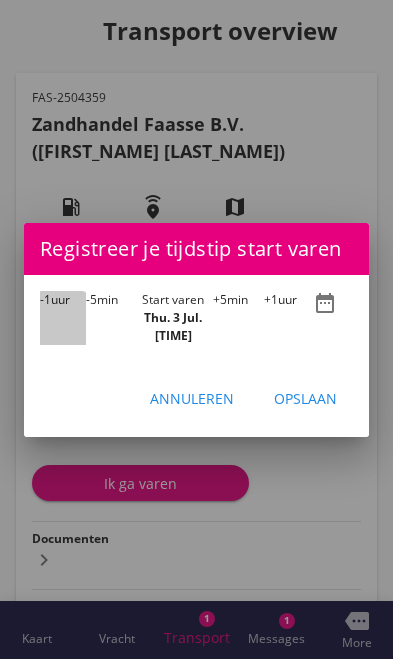 click on "-1 hour" at bounding box center [63, 318] 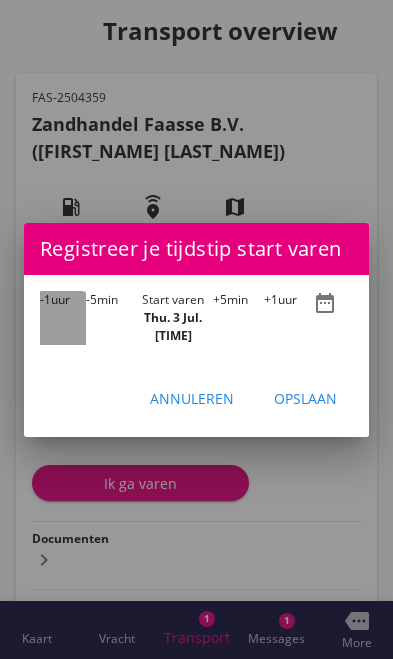 click on "-1 hour" at bounding box center [63, 318] 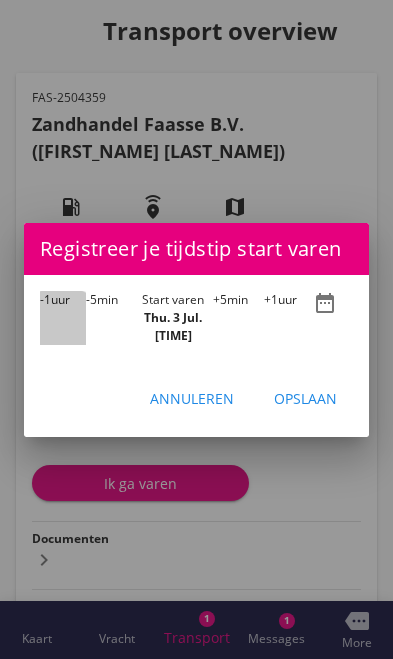 click on "-1" at bounding box center [45, 299] 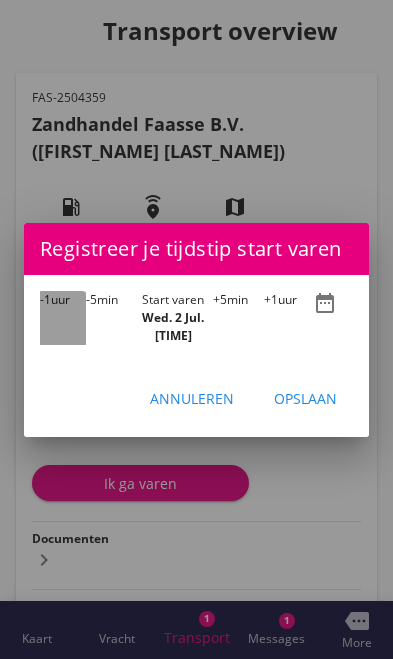 click on "-1" at bounding box center (45, 299) 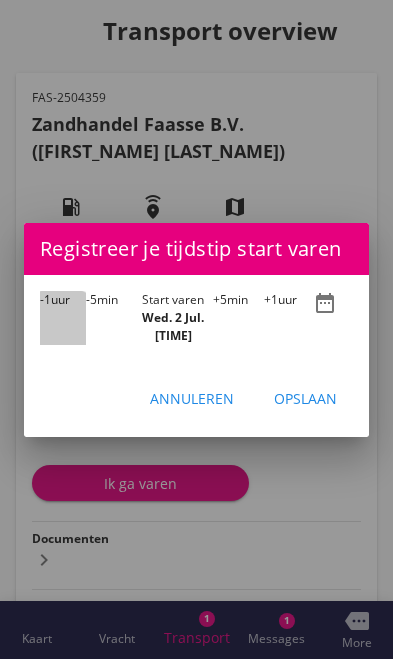 click on "-1" at bounding box center [45, 299] 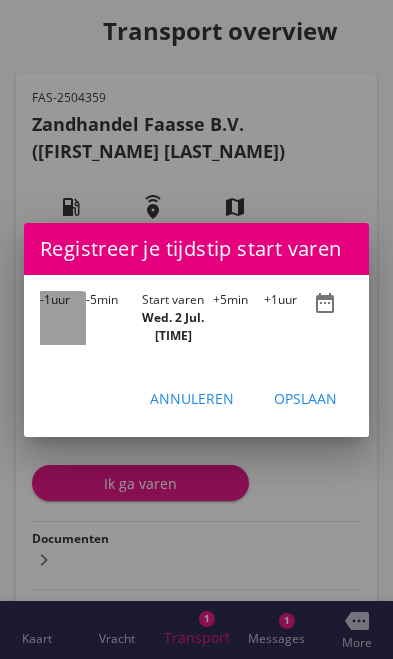 click on "-1" at bounding box center (45, 299) 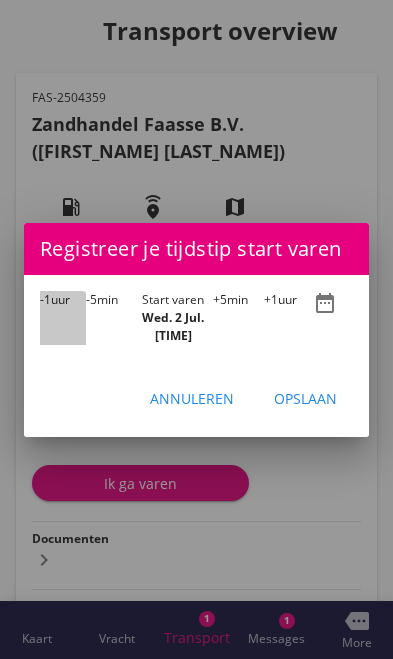 click on "-1" at bounding box center (45, 299) 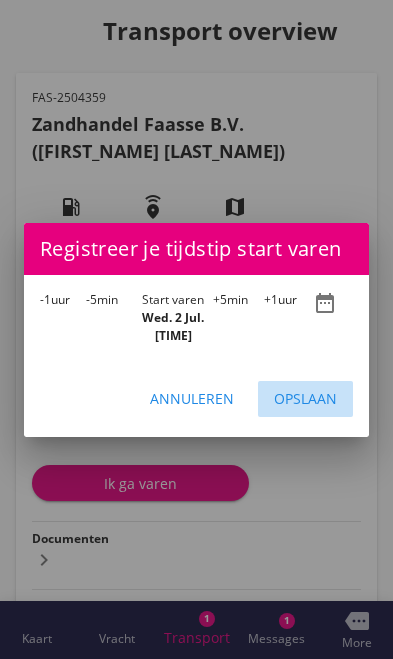 click on "Opslaan" at bounding box center (305, 398) 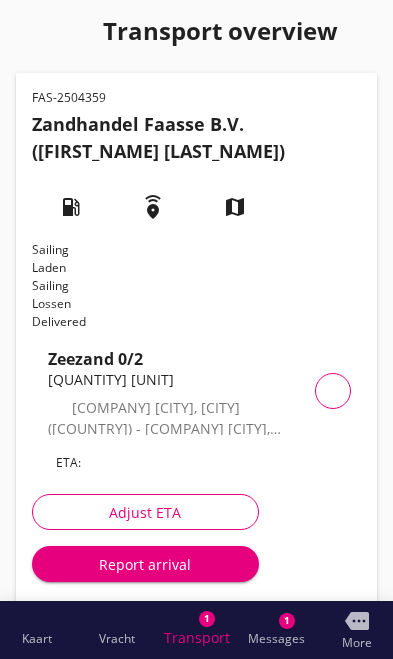 click on "Report arrival" at bounding box center [145, 564] 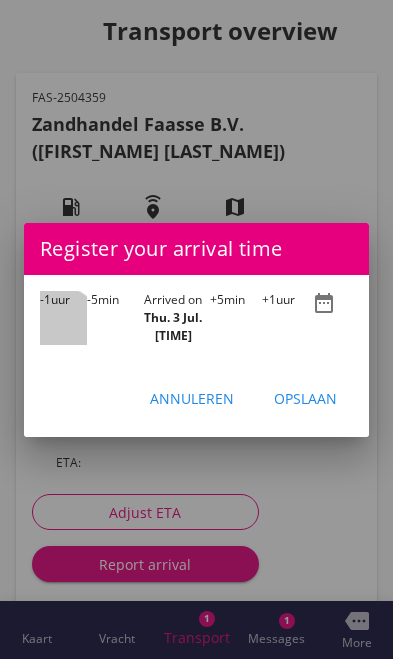 click on "-1 hour" at bounding box center (63, 318) 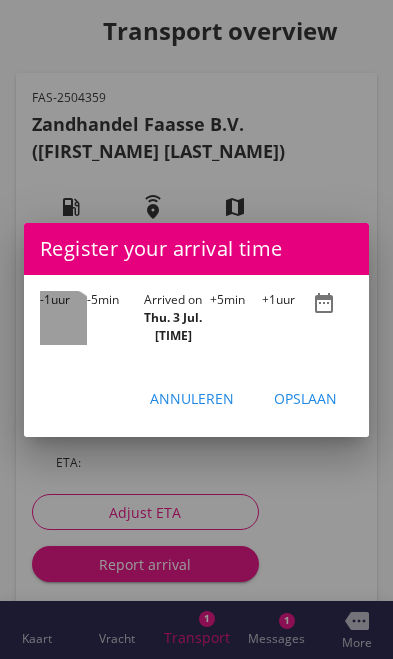 click on "-1" at bounding box center (45, 299) 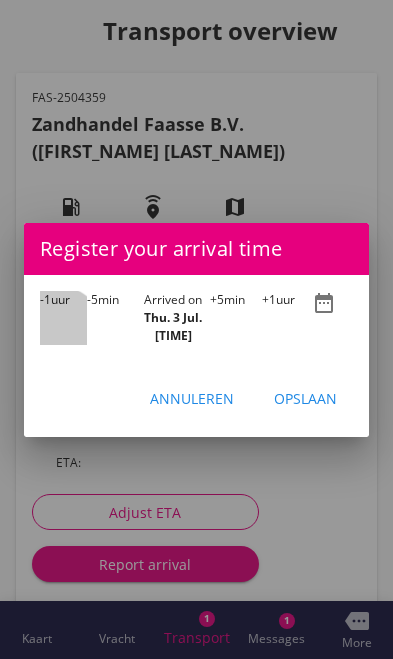 click on "-1 hour" at bounding box center [63, 318] 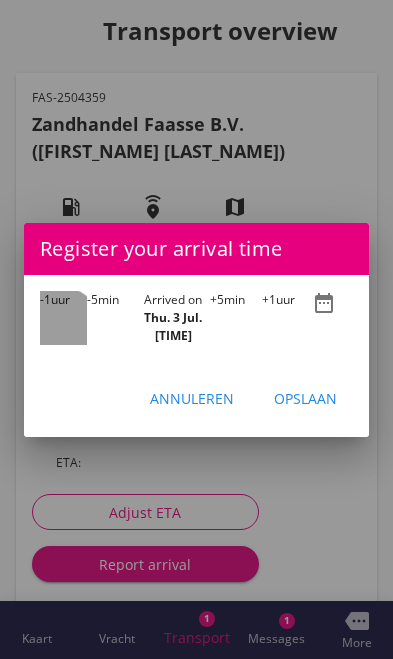 click on "-1" at bounding box center [45, 299] 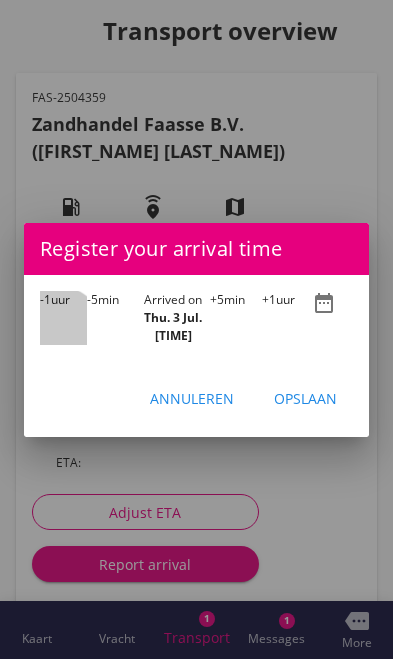 click on "-1" at bounding box center [45, 299] 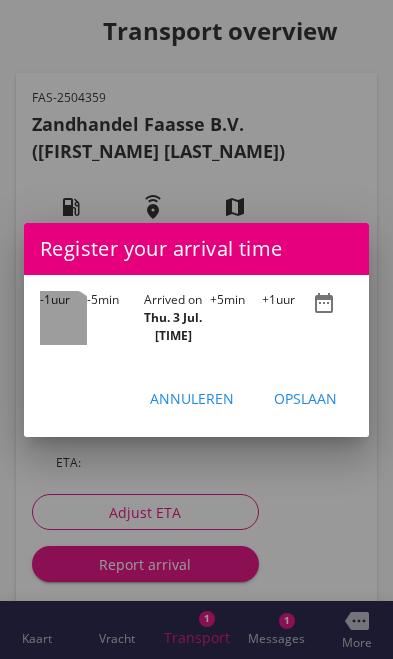 click on "-1" at bounding box center [45, 299] 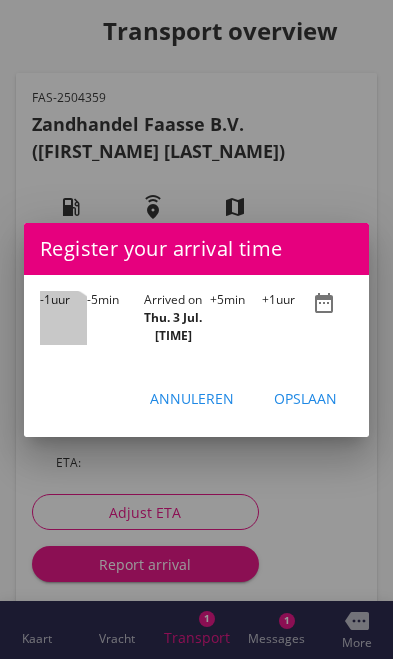 click on "-1" at bounding box center [45, 299] 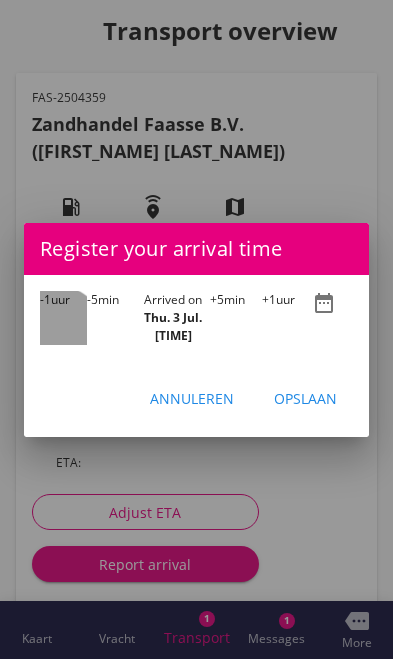click on "-1" at bounding box center [45, 299] 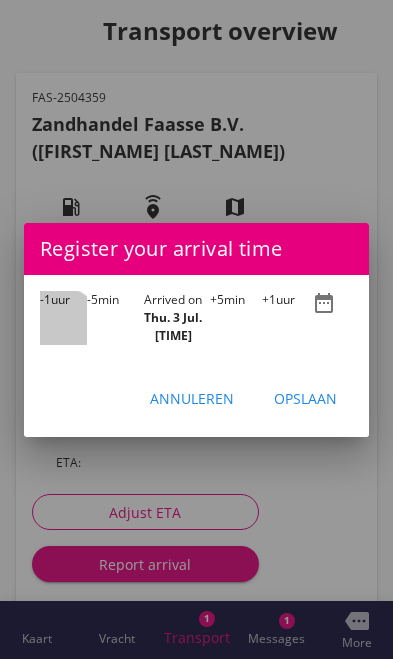 click on "-1" at bounding box center [45, 299] 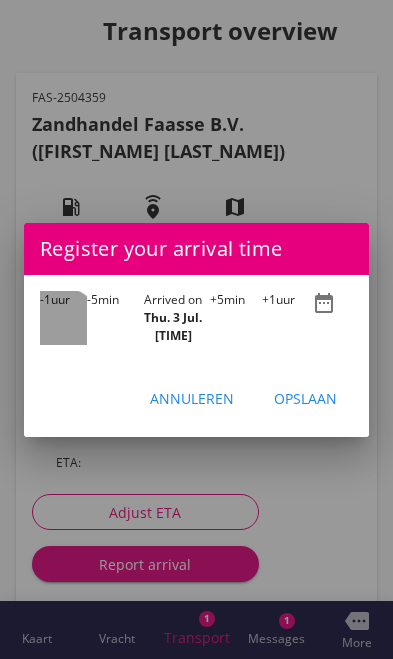 click on "-1" at bounding box center [45, 299] 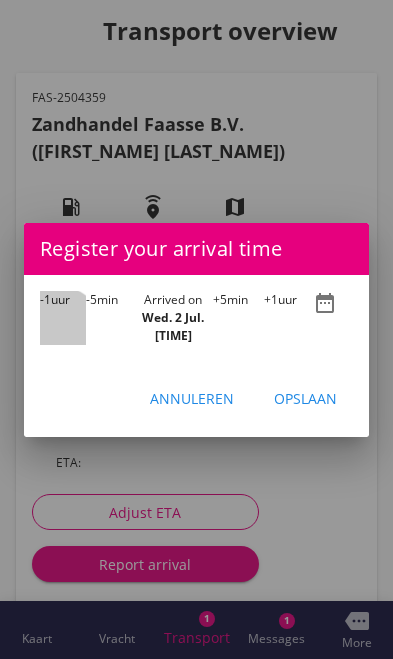 click on "-1" at bounding box center (45, 299) 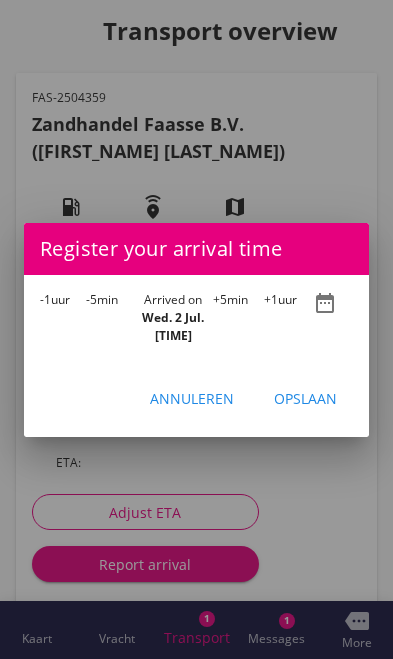 click on "Opslaan" at bounding box center (305, 398) 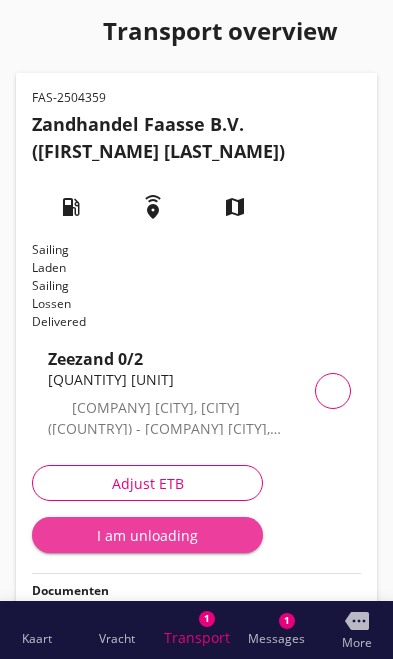 click on "I am unloading" at bounding box center [147, 535] 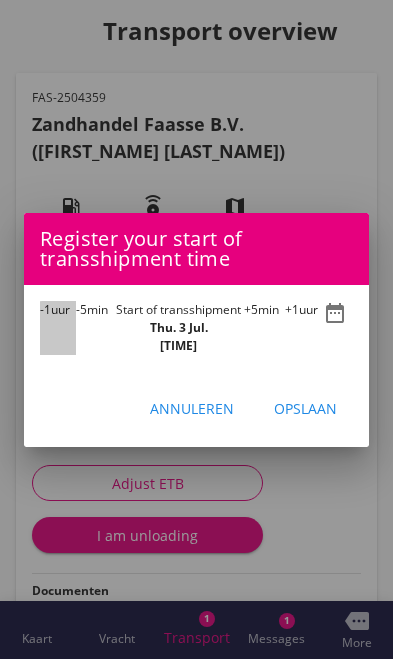 click on "-1 hour" at bounding box center (58, 328) 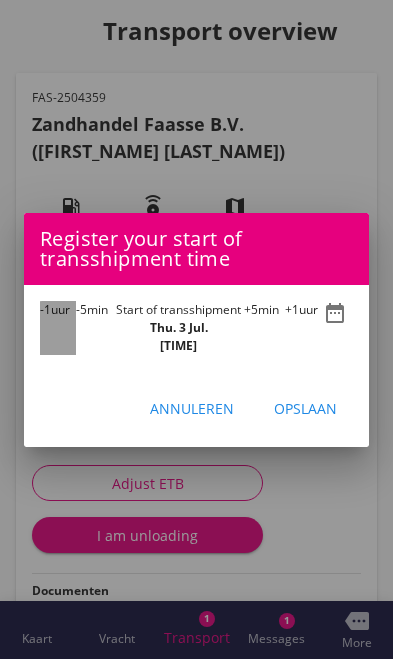 click on "-1 hour" at bounding box center (58, 328) 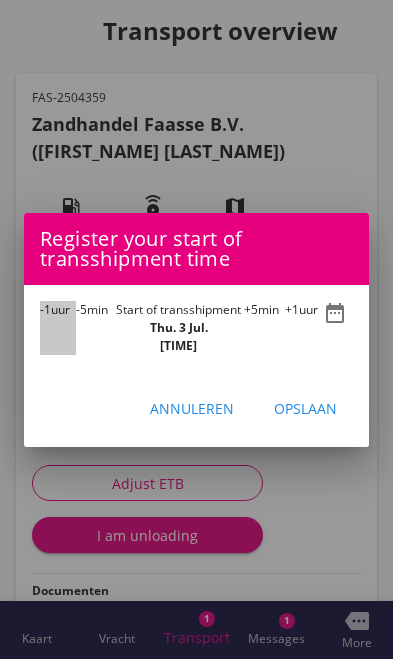 click on "-1" at bounding box center [45, 309] 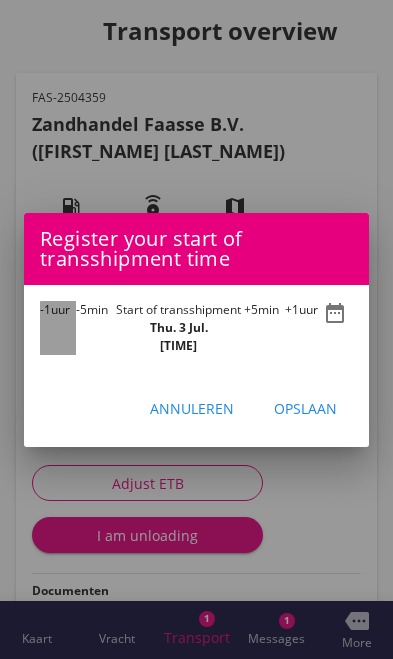 click on "-1 hour" at bounding box center (58, 328) 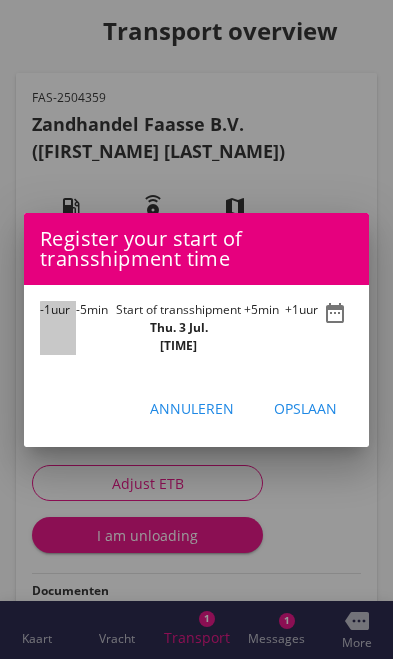 click on "-1" at bounding box center [45, 309] 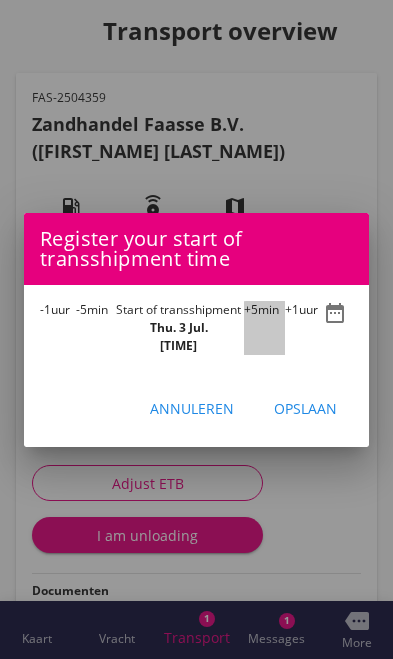 click on "+5 min" at bounding box center [264, 328] 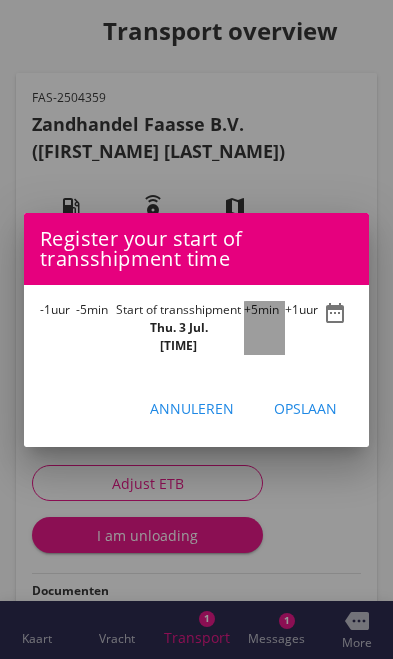 click on "+5 min" at bounding box center [264, 328] 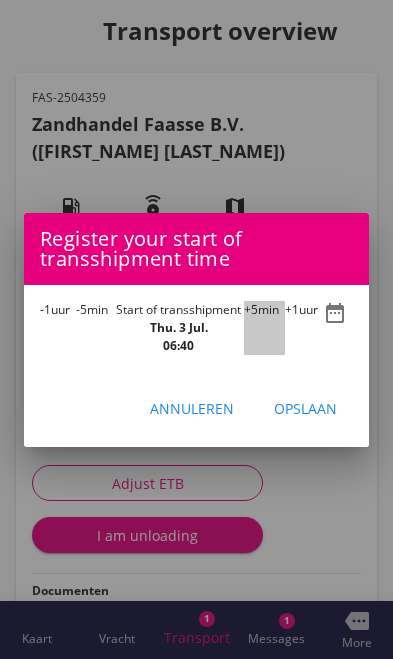 click on "+5" at bounding box center (251, 309) 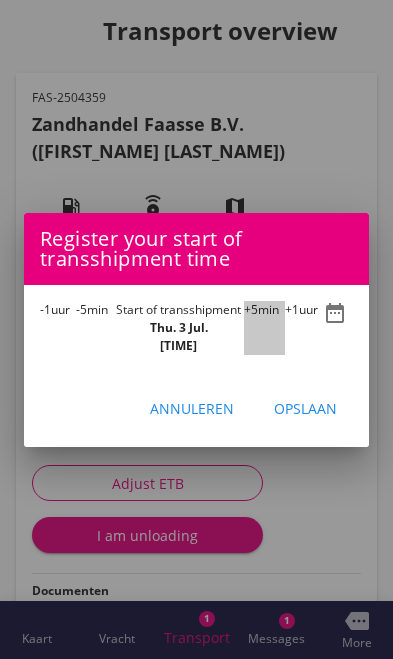 click on "+5 min" at bounding box center [264, 328] 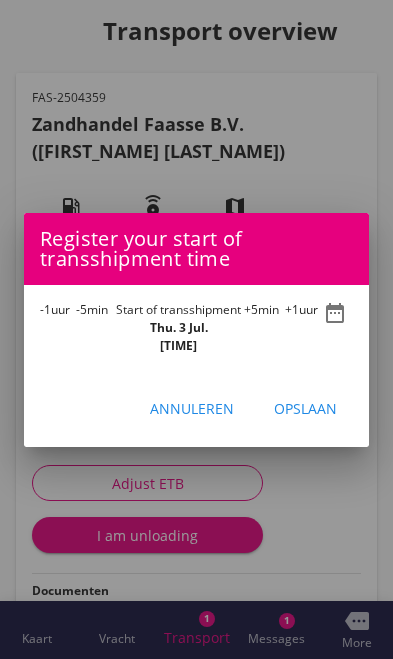 click on "Opslaan" at bounding box center (305, 408) 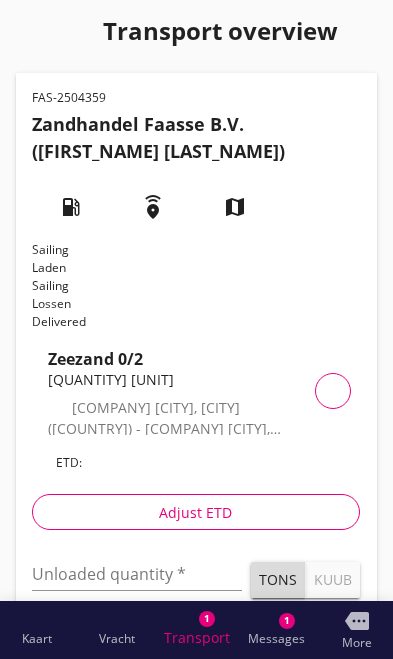click at bounding box center [137, 574] 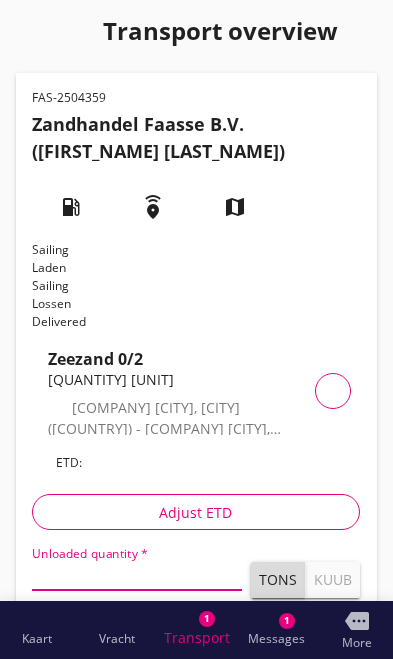 scroll, scrollTop: 48, scrollLeft: 0, axis: vertical 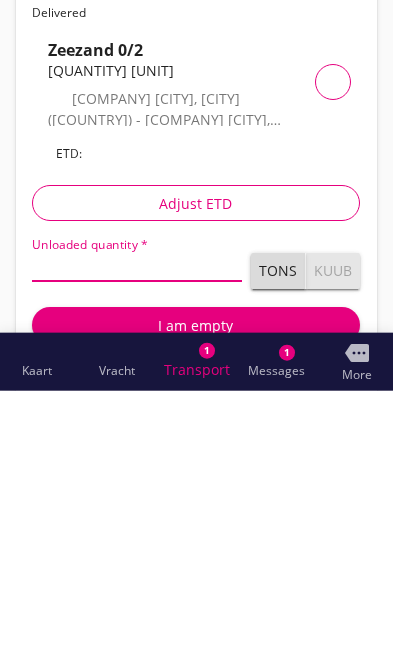 type on "[QUANTITY]" 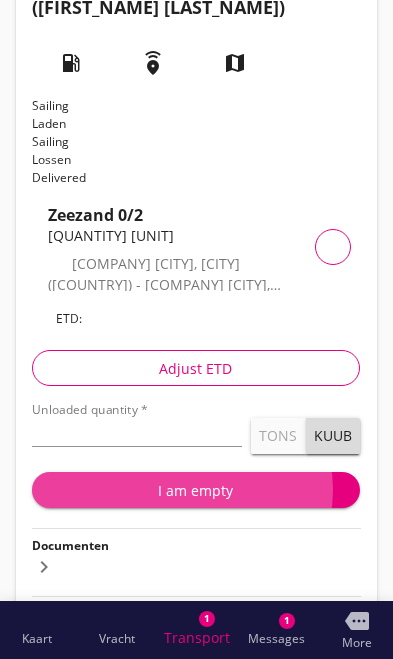 click on "I am empty" at bounding box center (196, 490) 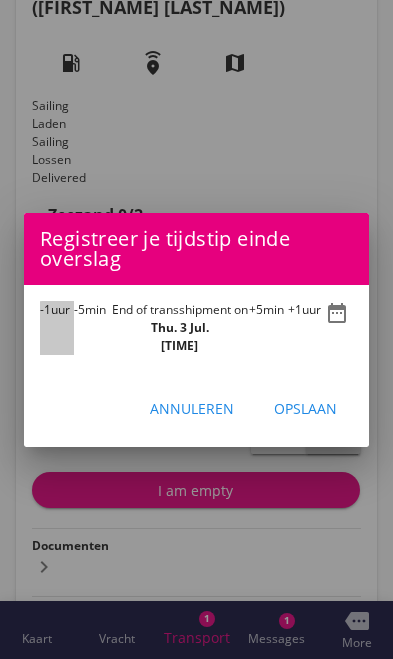 click on "-1 hour" at bounding box center [57, 328] 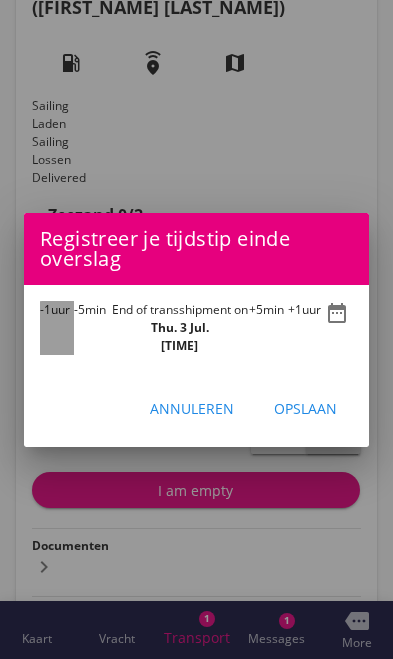 click on "-1 hour" at bounding box center [57, 328] 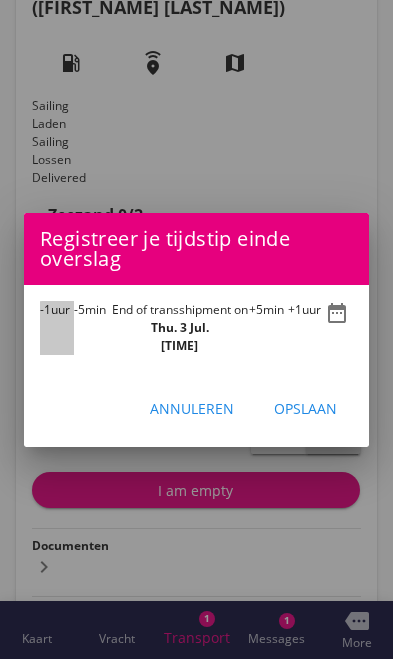 click on "-1 hour" at bounding box center [57, 328] 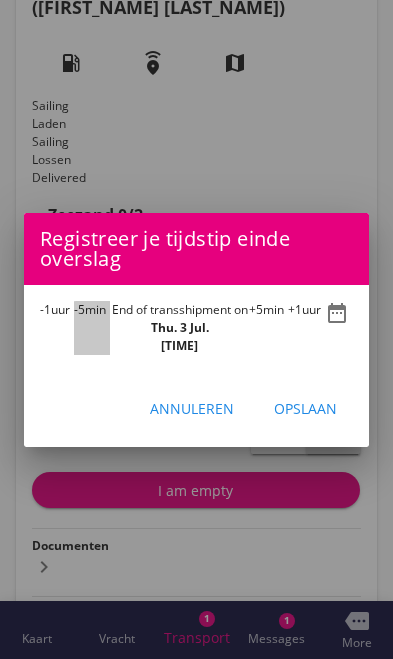 click on "-5  min" at bounding box center (92, 328) 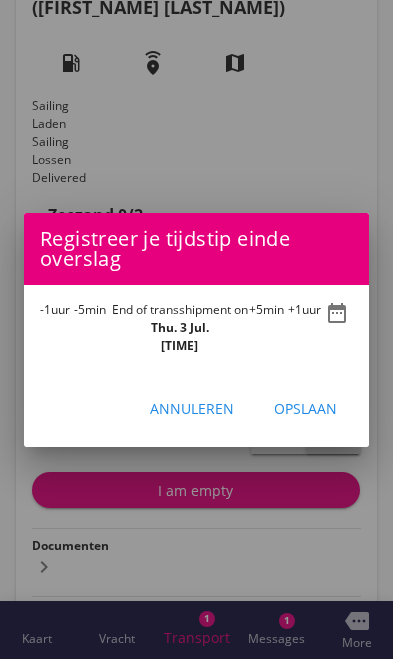 click on "Opslaan" at bounding box center [305, 408] 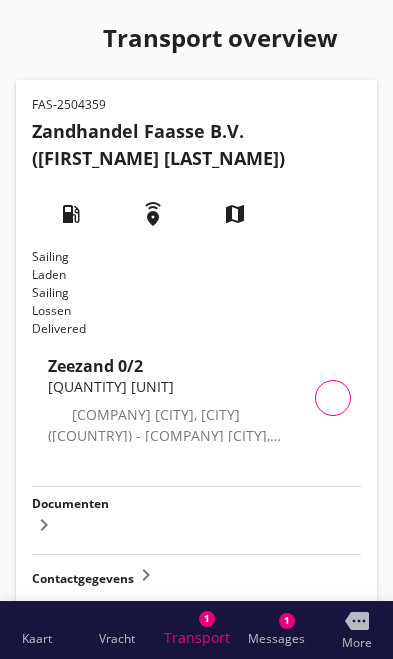 click on "keyboard_arrow_right" at bounding box center [44, 525] 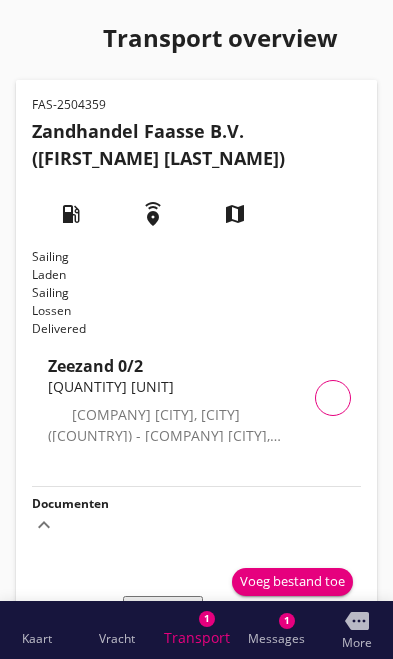 click on "Voeg bestand toe" at bounding box center (292, 582) 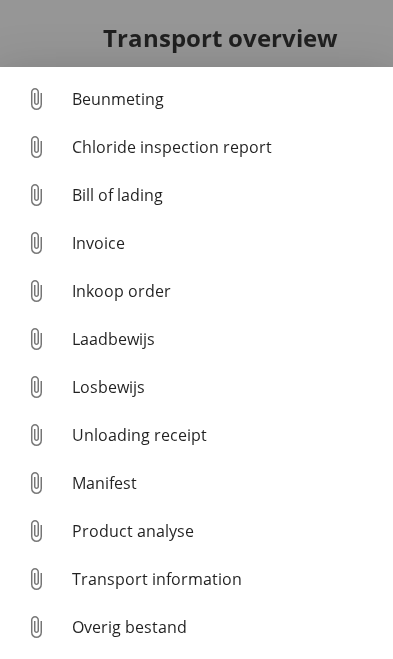 click on "Unloading receipt" at bounding box center (224, 99) 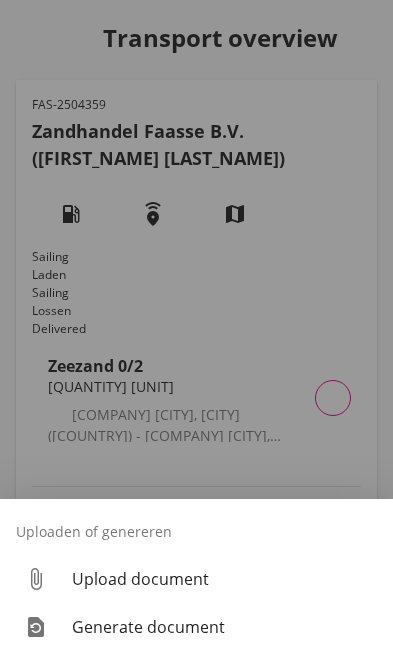 click on "Upload document" at bounding box center (224, 579) 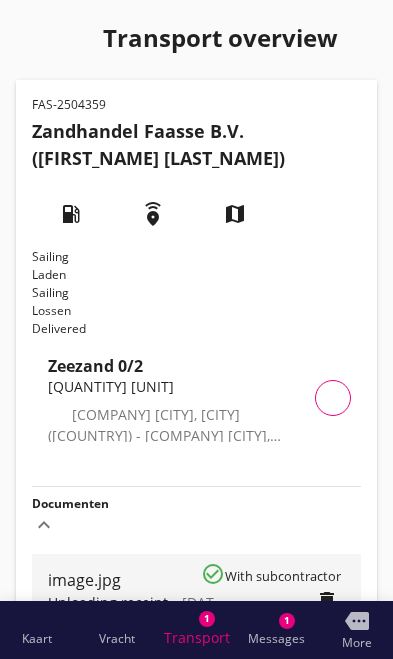 click at bounding box center [63, 24] 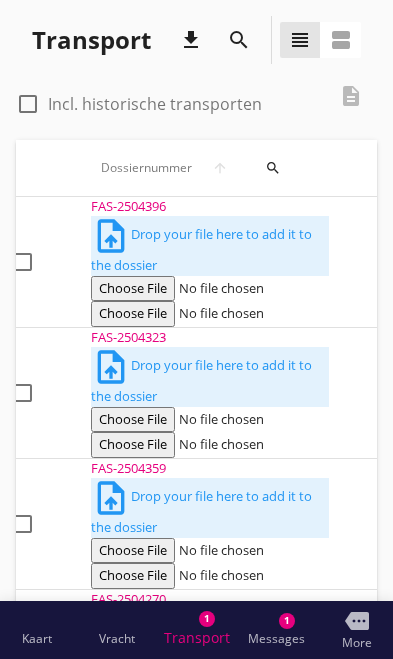scroll, scrollTop: 0, scrollLeft: 27, axis: horizontal 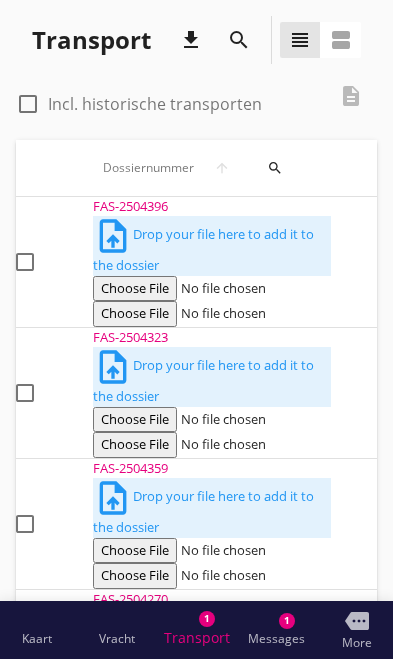 click on "FAS-2504323" at bounding box center [212, 207] 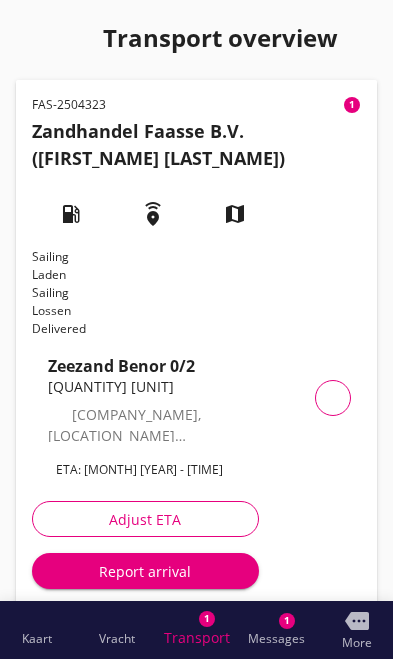 click on "Report arrival" at bounding box center [145, 571] 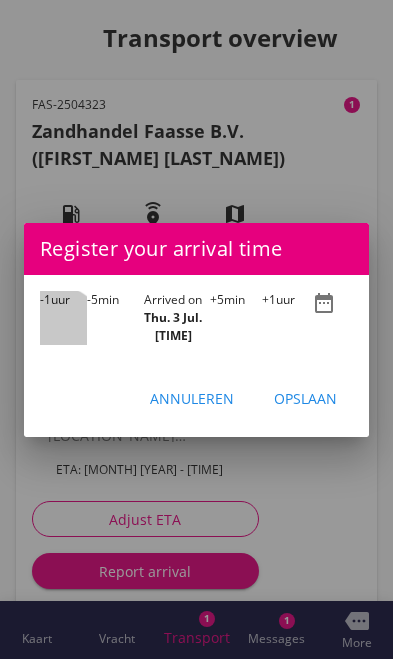 click on "-1 hour" at bounding box center [63, 318] 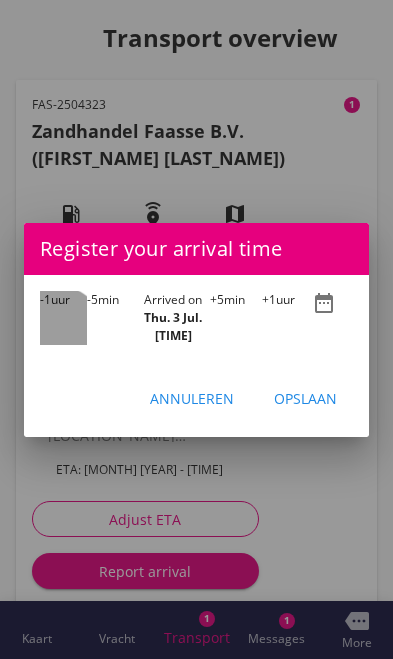 click on "-1 hour" at bounding box center (63, 318) 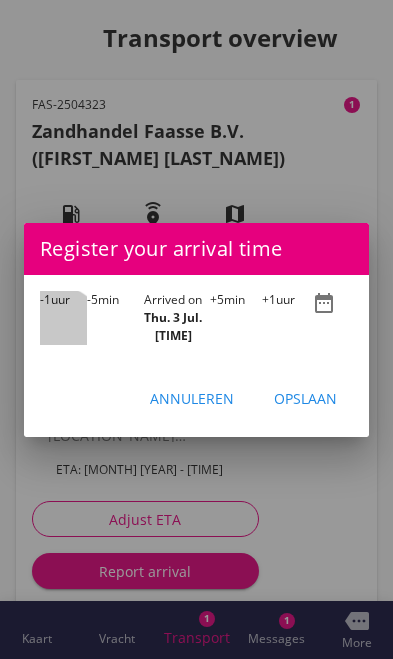 click on "-1" at bounding box center (45, 299) 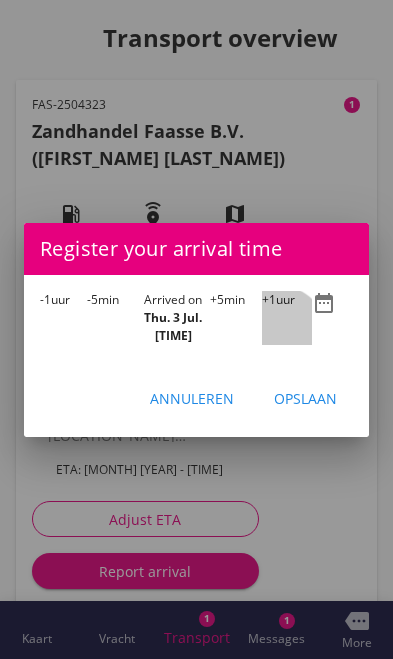click on "+1 hour" at bounding box center (287, 318) 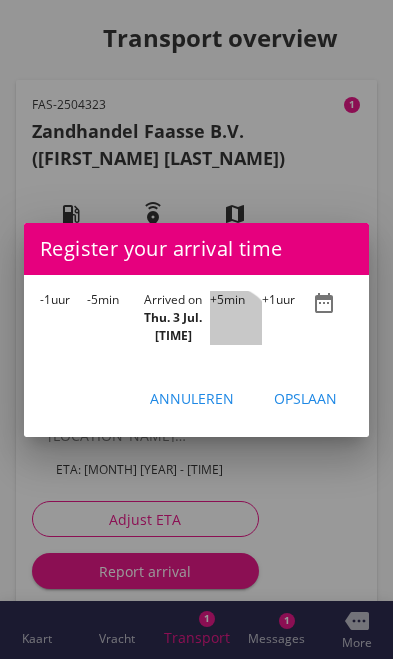 click on "+5 min" at bounding box center (236, 318) 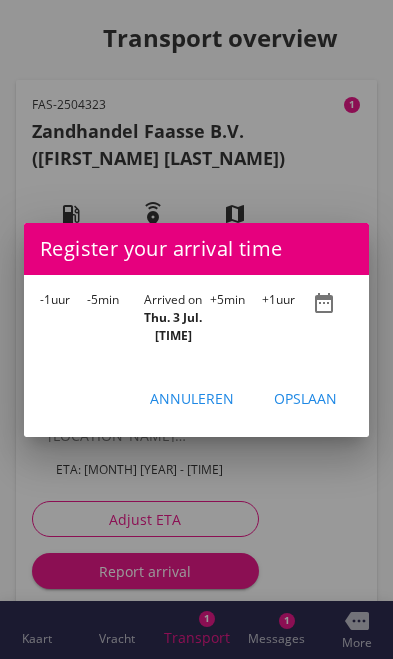 click on "+5 min" at bounding box center (236, 318) 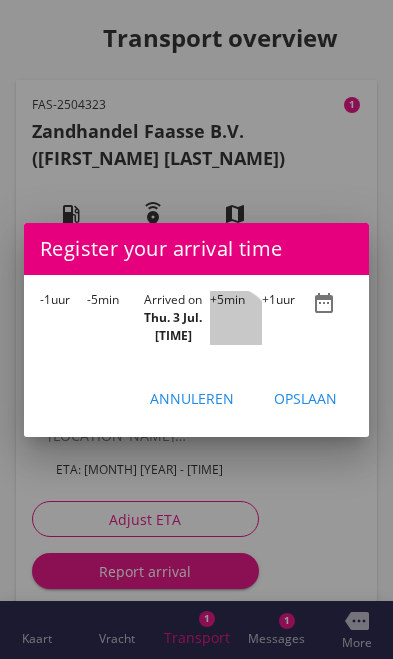 click on "+5 min" at bounding box center (236, 318) 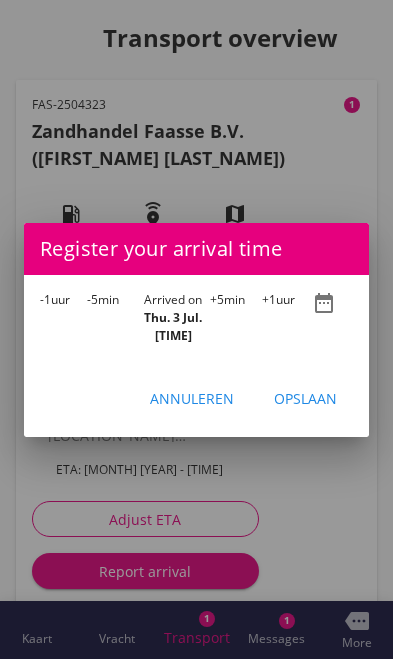 click on "+5 min" at bounding box center [236, 318] 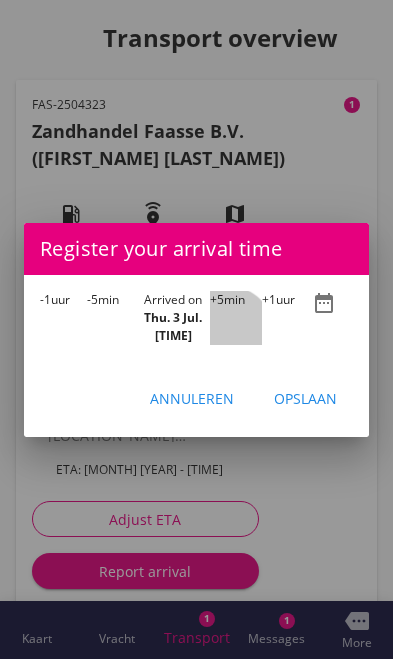 click on "+5 min" at bounding box center (236, 318) 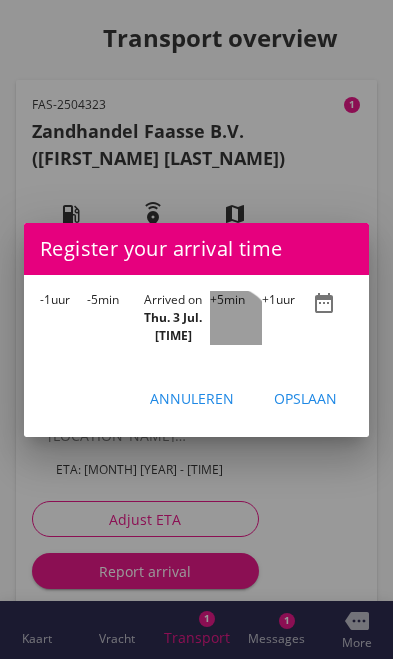 click on "+5 min" at bounding box center (236, 318) 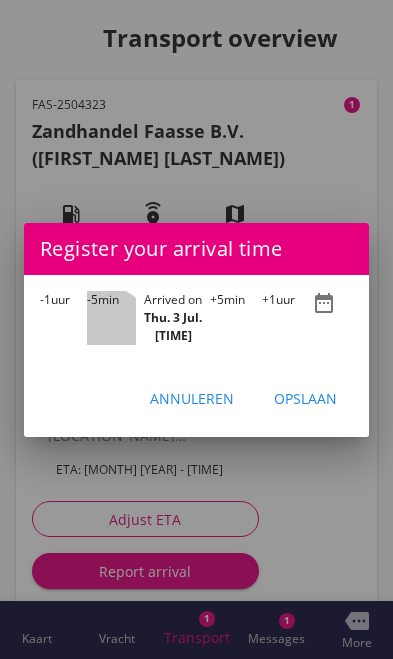 click on "-5  min" at bounding box center [111, 318] 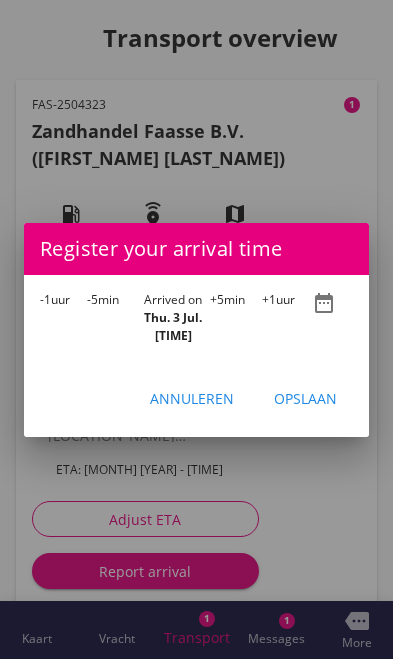 click at bounding box center (196, 329) 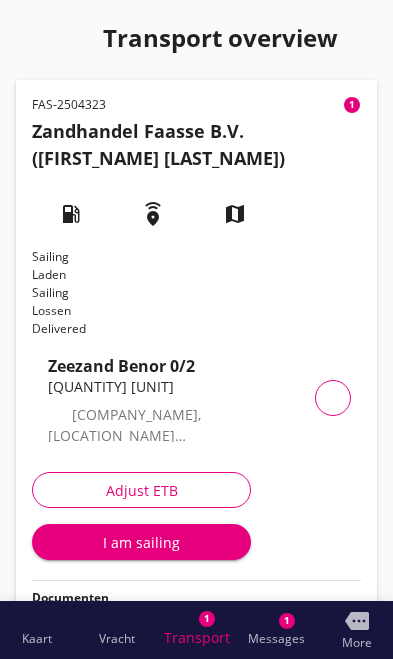 click on "I am sailing" at bounding box center [141, 542] 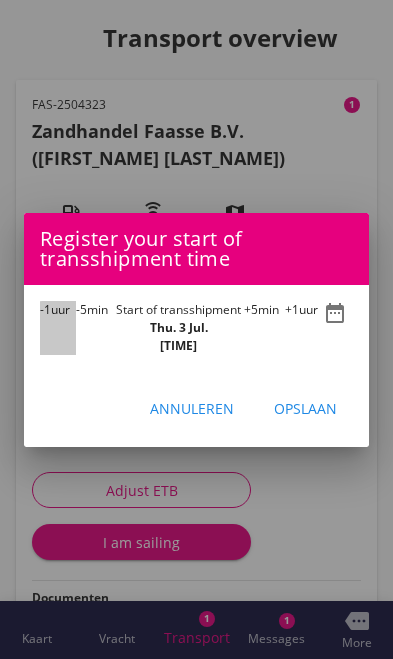 click on "-1 hour" at bounding box center [58, 328] 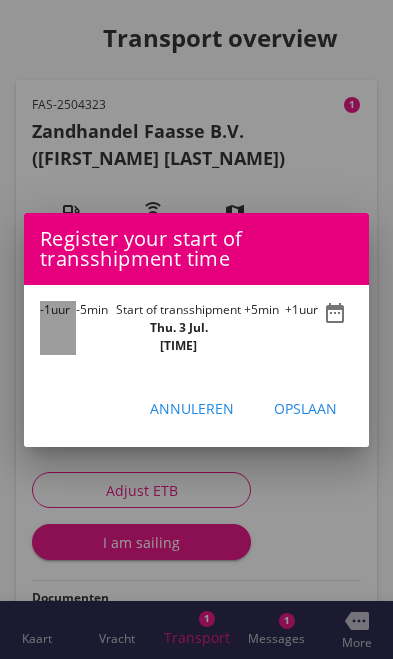 click on "-1 hour" at bounding box center [58, 328] 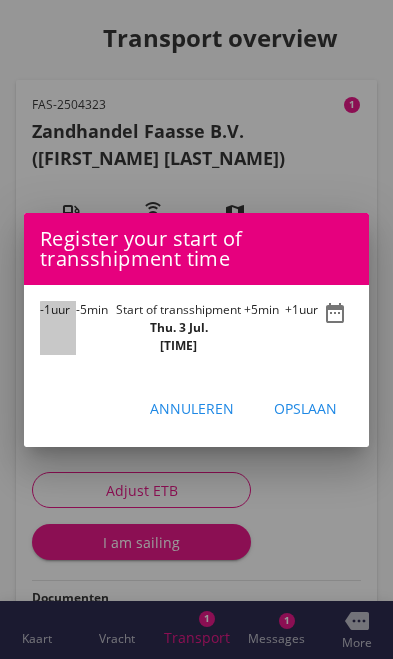 click on "-1 hour" at bounding box center [58, 328] 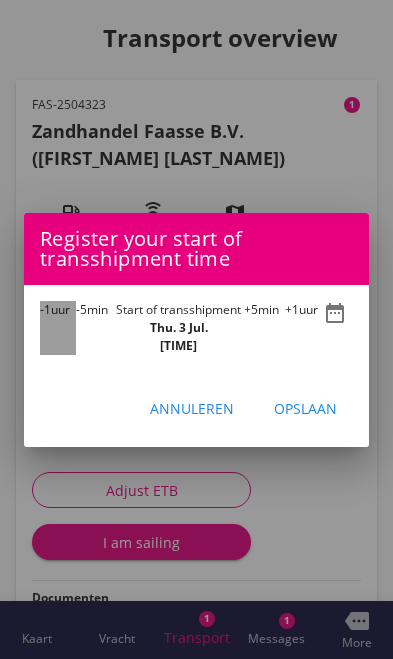 click on "-1 hour" at bounding box center [58, 328] 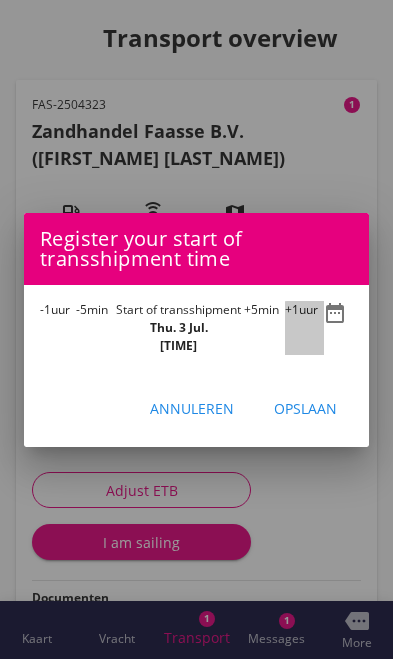 click on "+1 hour" at bounding box center (304, 328) 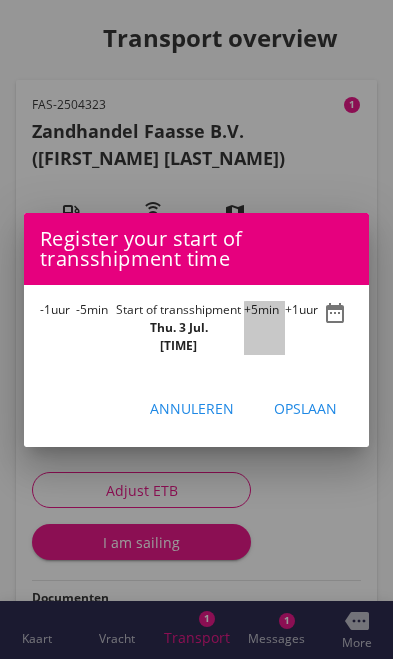 click on "+5 min" at bounding box center (264, 328) 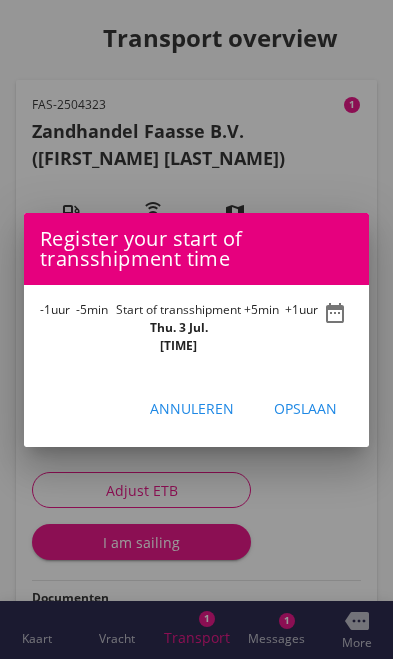 click on "+5 min" at bounding box center (264, 328) 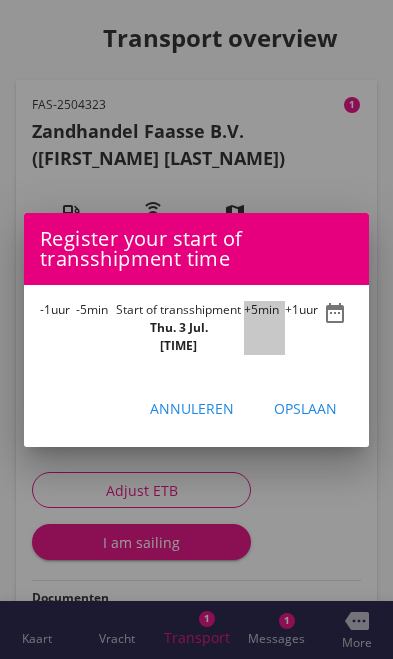 click on "+5 min" at bounding box center (264, 328) 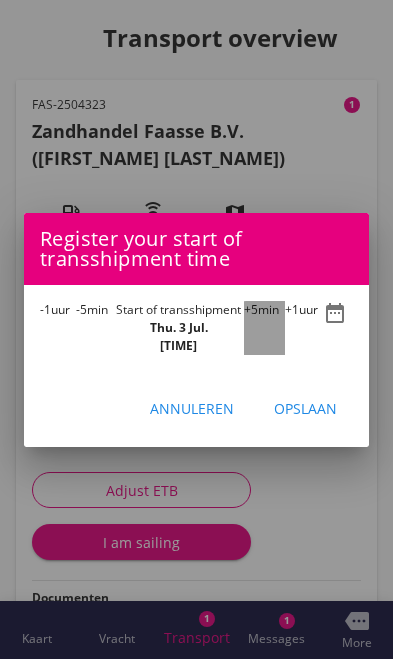 click on "+5 min" at bounding box center [264, 328] 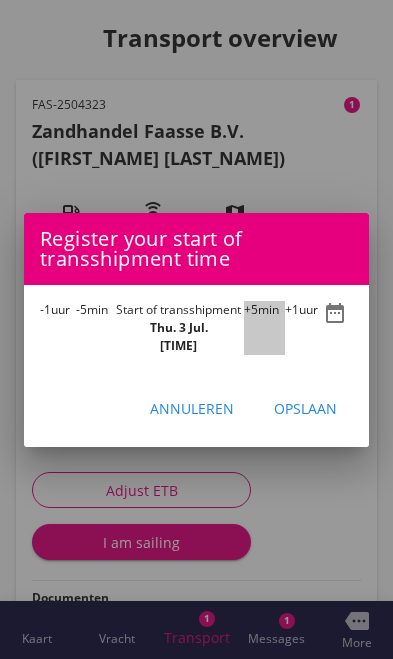 click on "+5 min" at bounding box center [264, 328] 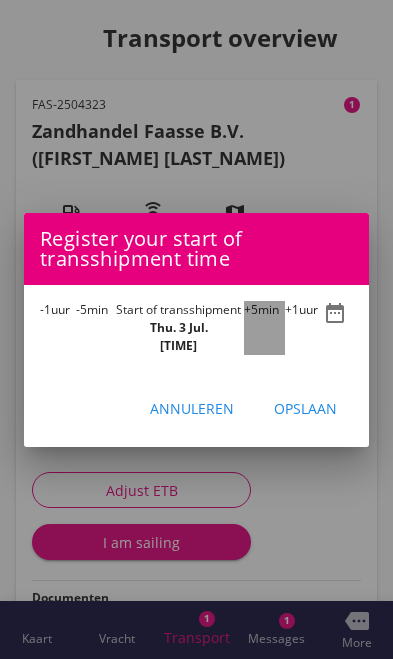 click on "+5 min" at bounding box center (264, 328) 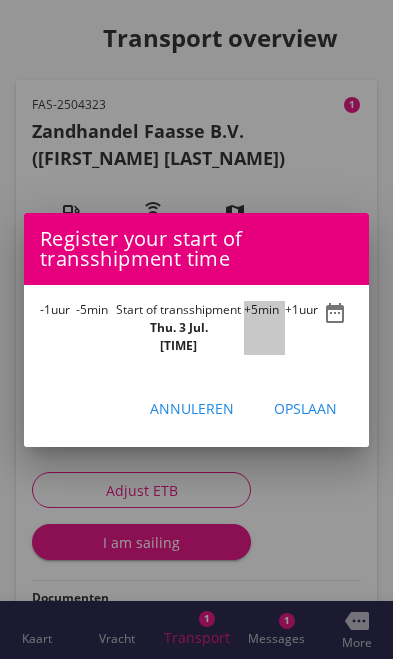 click on "+5 min" at bounding box center (264, 328) 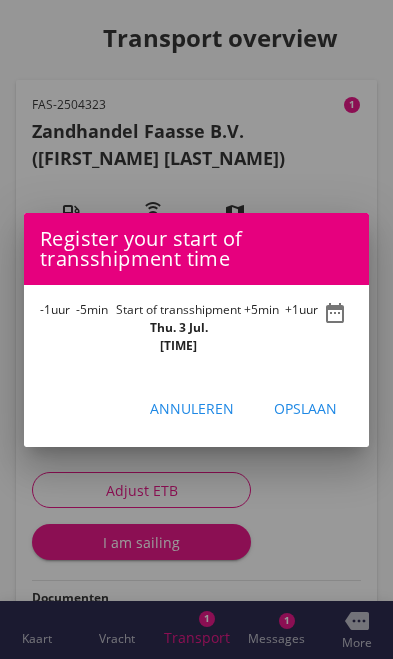 click on "Opslaan" at bounding box center [305, 408] 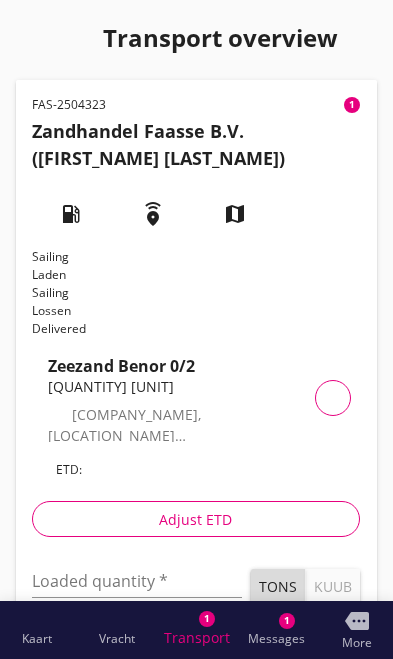 click at bounding box center (137, 581) 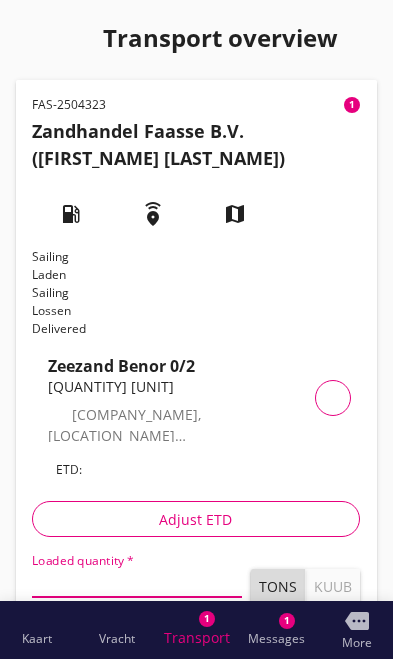 scroll, scrollTop: 48, scrollLeft: 0, axis: vertical 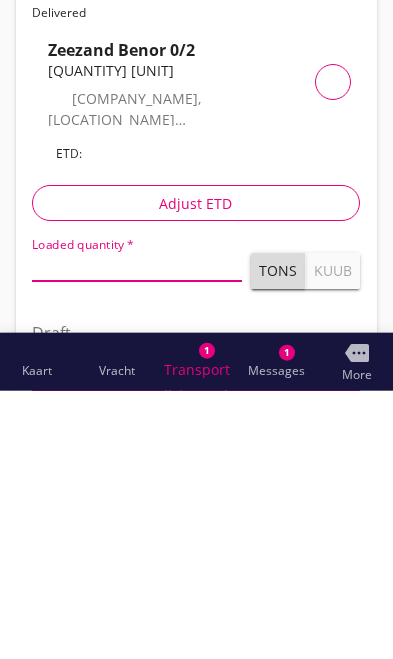 type on "[QUANTITY]" 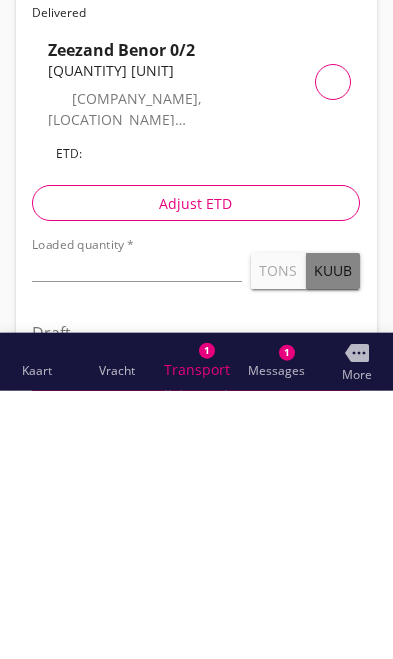 scroll, scrollTop: 301, scrollLeft: 0, axis: vertical 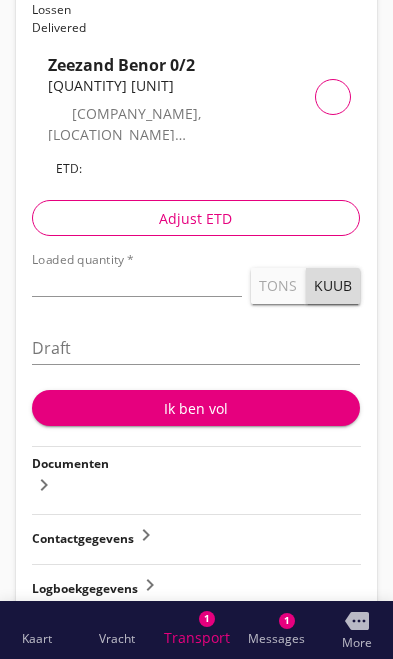 click at bounding box center [196, 348] 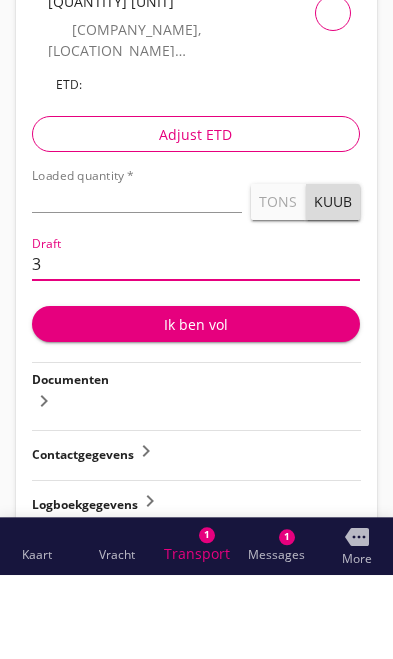 type on "3" 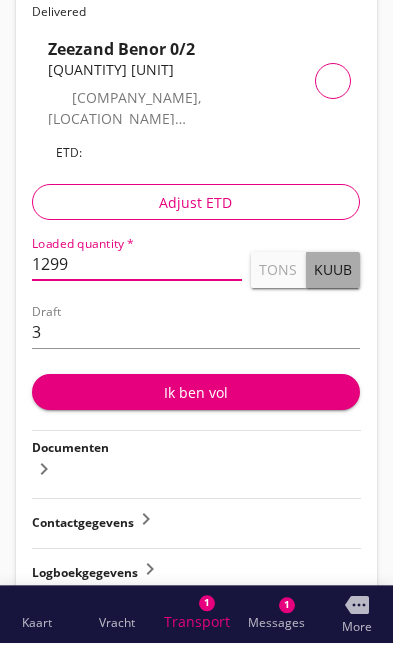 type on "1299" 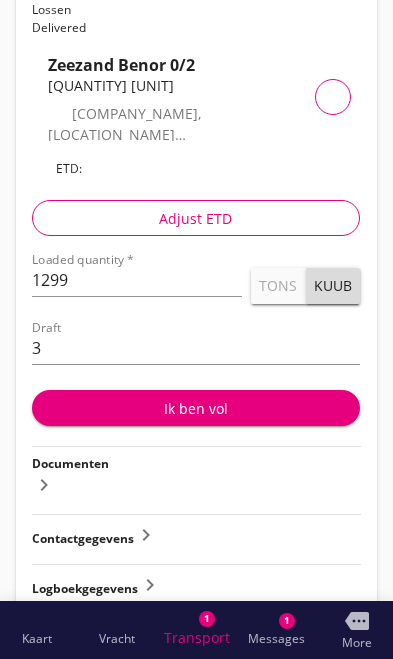 click on "3" at bounding box center (196, 348) 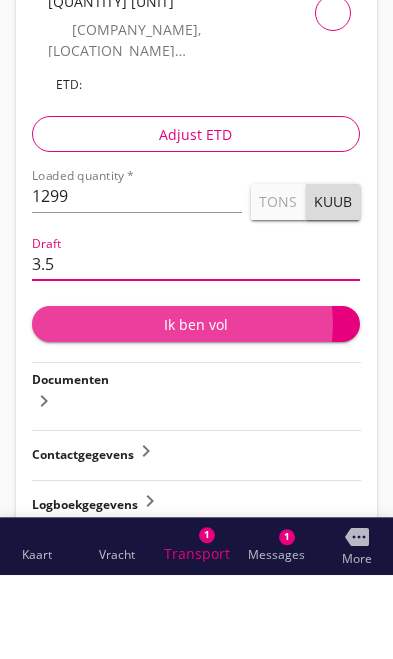 type on "3.5" 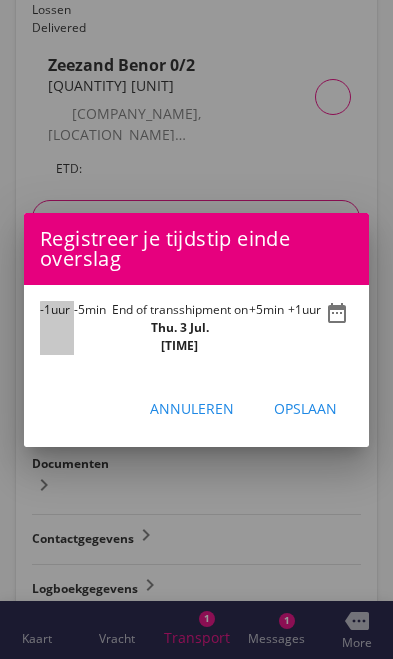 click on "-1 hour" at bounding box center [57, 328] 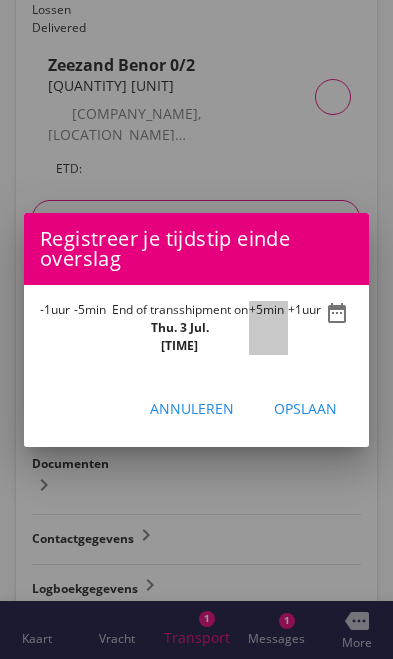 click on "+5 min" at bounding box center [268, 328] 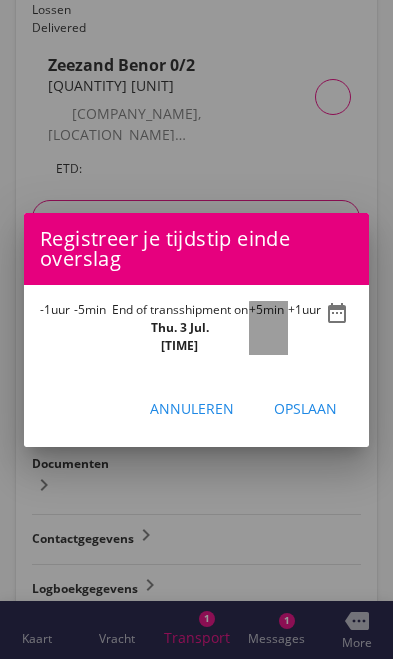 click on "+5 min" at bounding box center (268, 328) 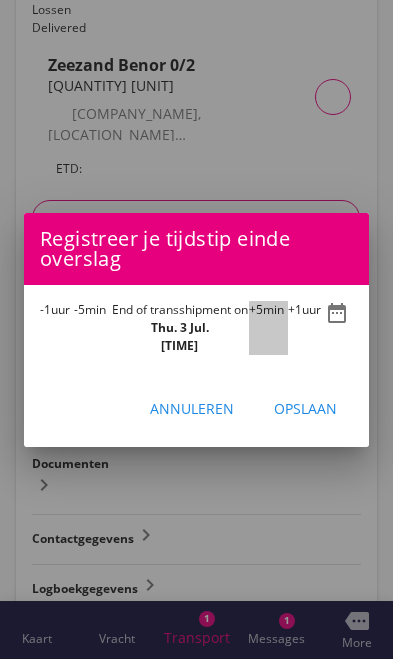 click on "+5 min" at bounding box center (268, 328) 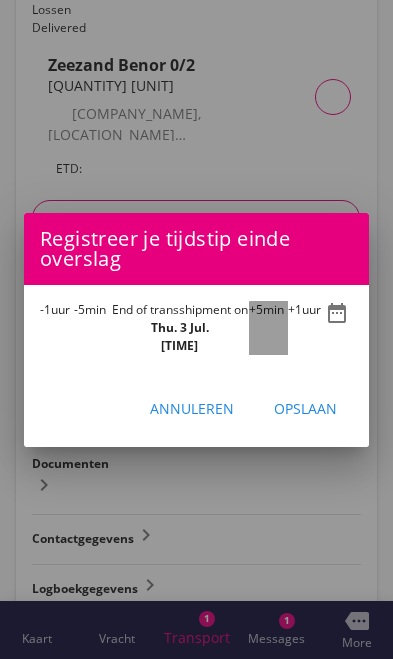 click on "+5 min" at bounding box center (268, 328) 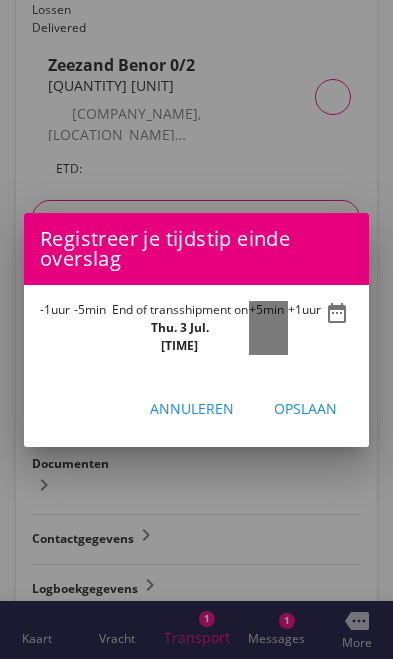 click on "+5 min" at bounding box center (268, 328) 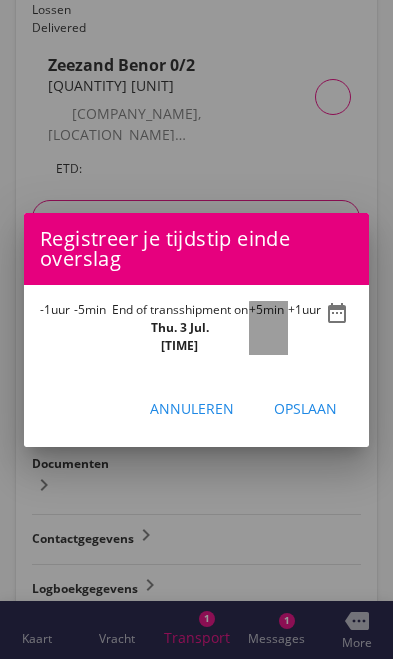 click on "+5 min" at bounding box center (268, 328) 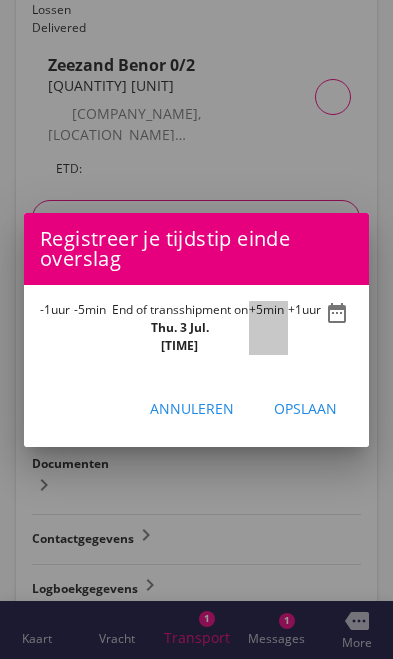 click on "+5 min" at bounding box center (268, 328) 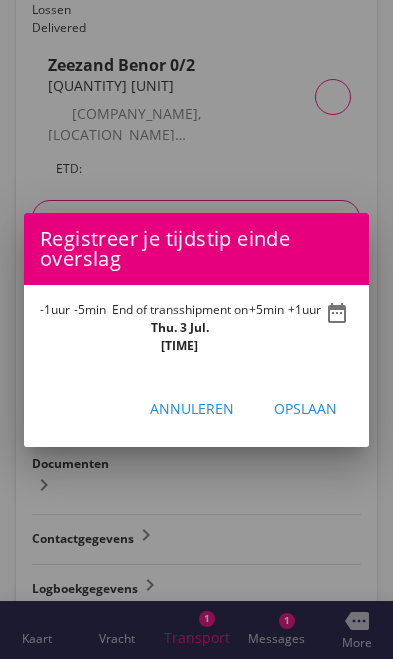 click on "Opslaan" at bounding box center [305, 408] 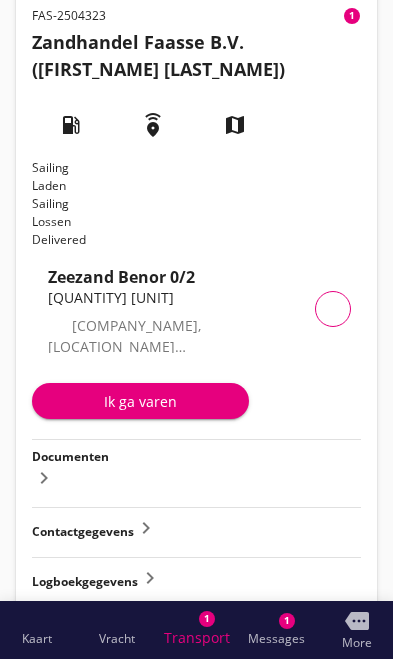 click on "Ik ga varen" at bounding box center (140, 401) 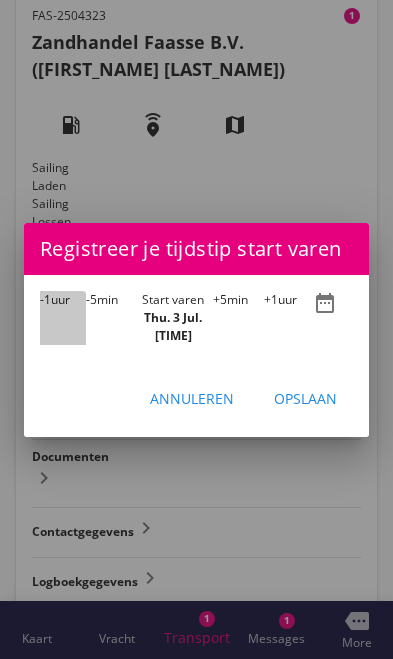 click on "-1 hour" at bounding box center [63, 318] 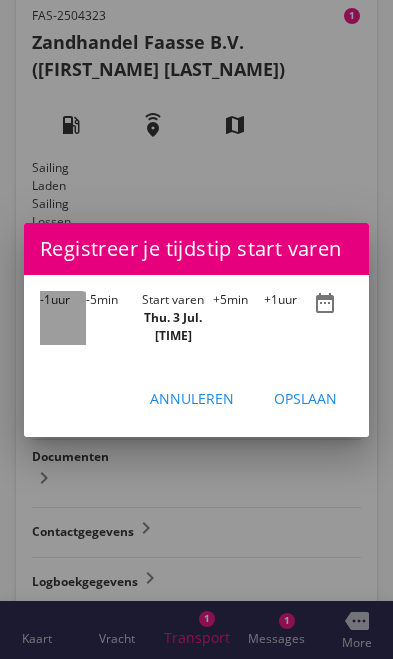 click on "-1 hour" at bounding box center (63, 318) 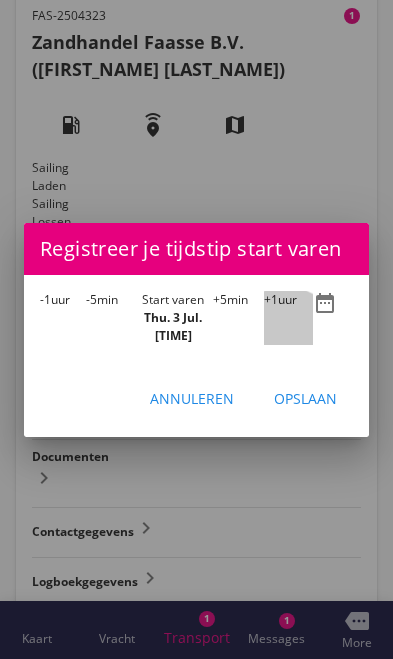 click on "+1 hour" at bounding box center [288, 318] 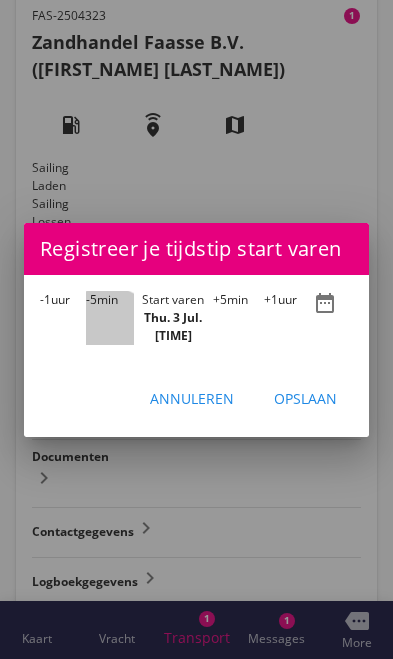 click on "-5  min" at bounding box center [110, 318] 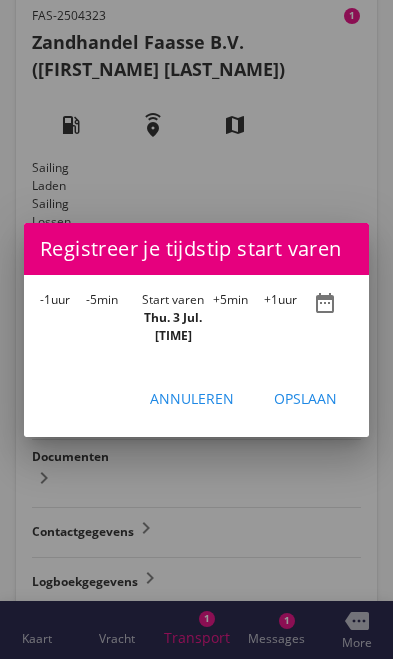 click on "Opslaan" at bounding box center [305, 399] 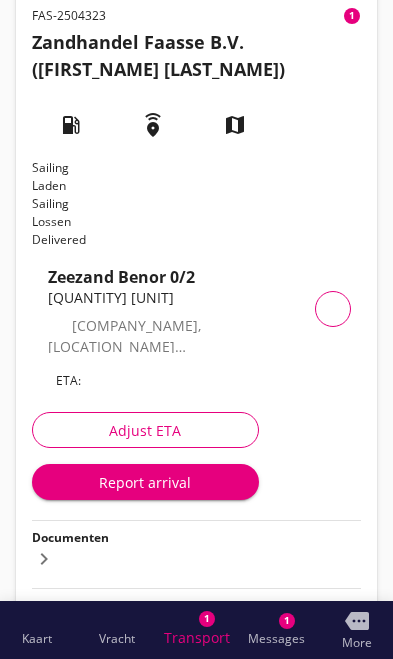 click at bounding box center [315, 125] 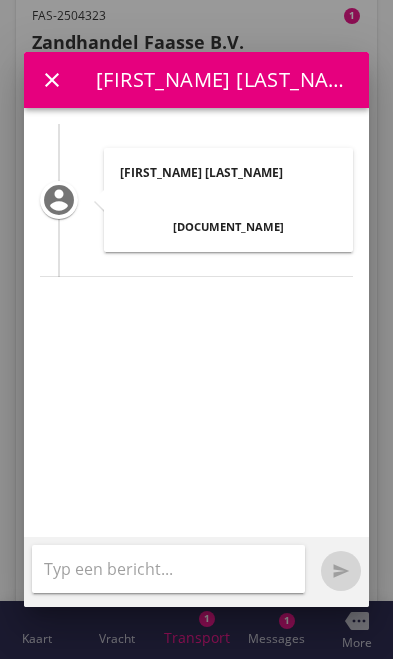 click at bounding box center [229, 198] 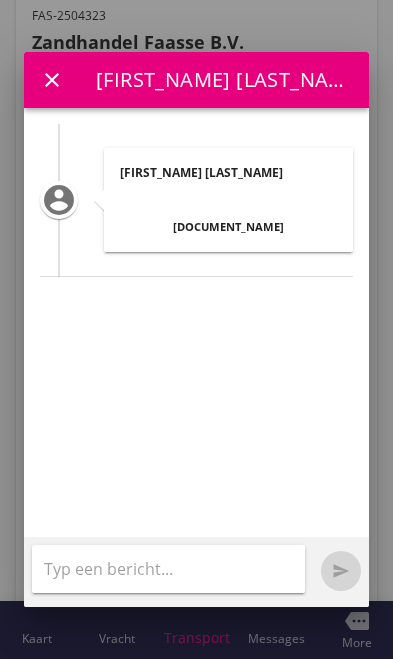 click on "close" at bounding box center [52, 80] 